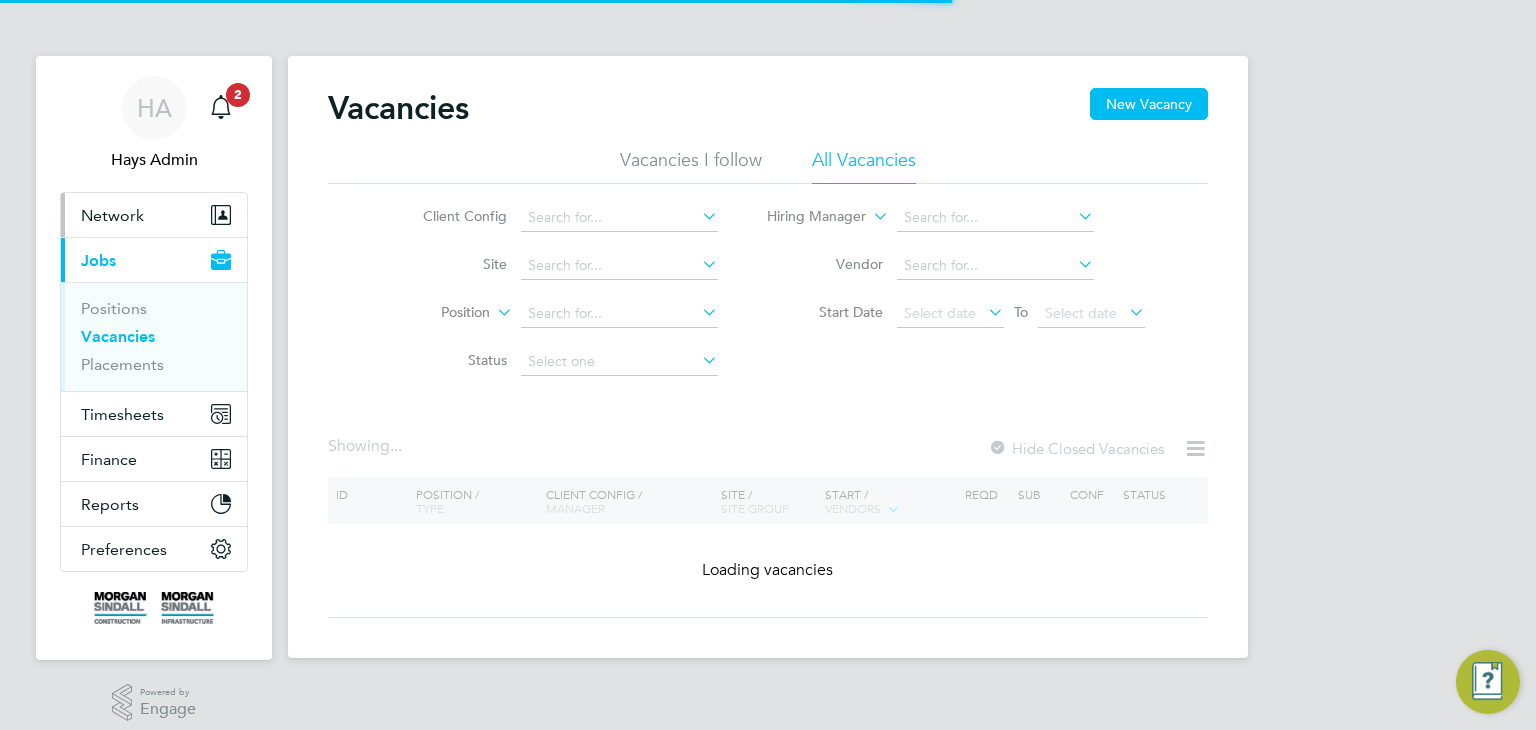 scroll, scrollTop: 0, scrollLeft: 0, axis: both 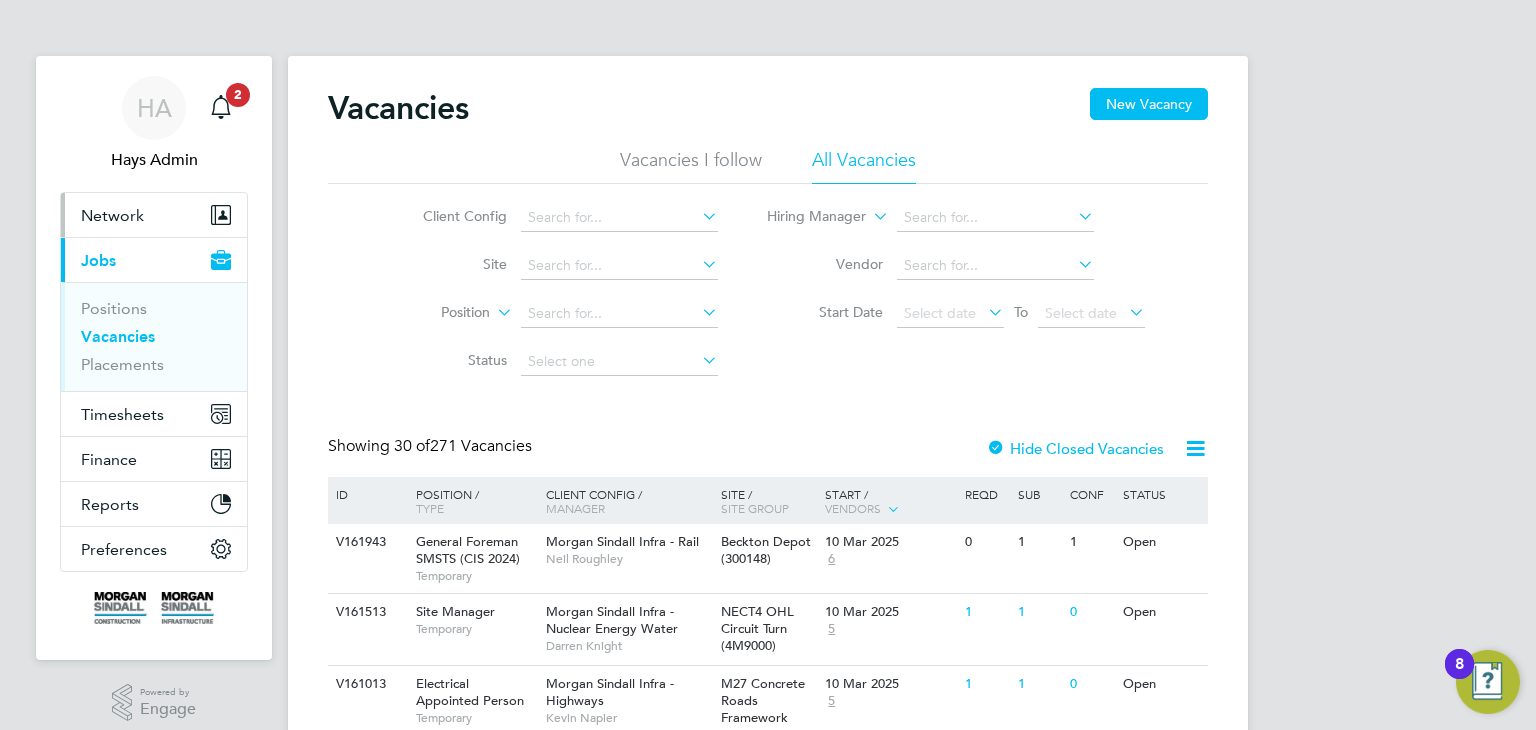 click on "Network" at bounding box center (112, 215) 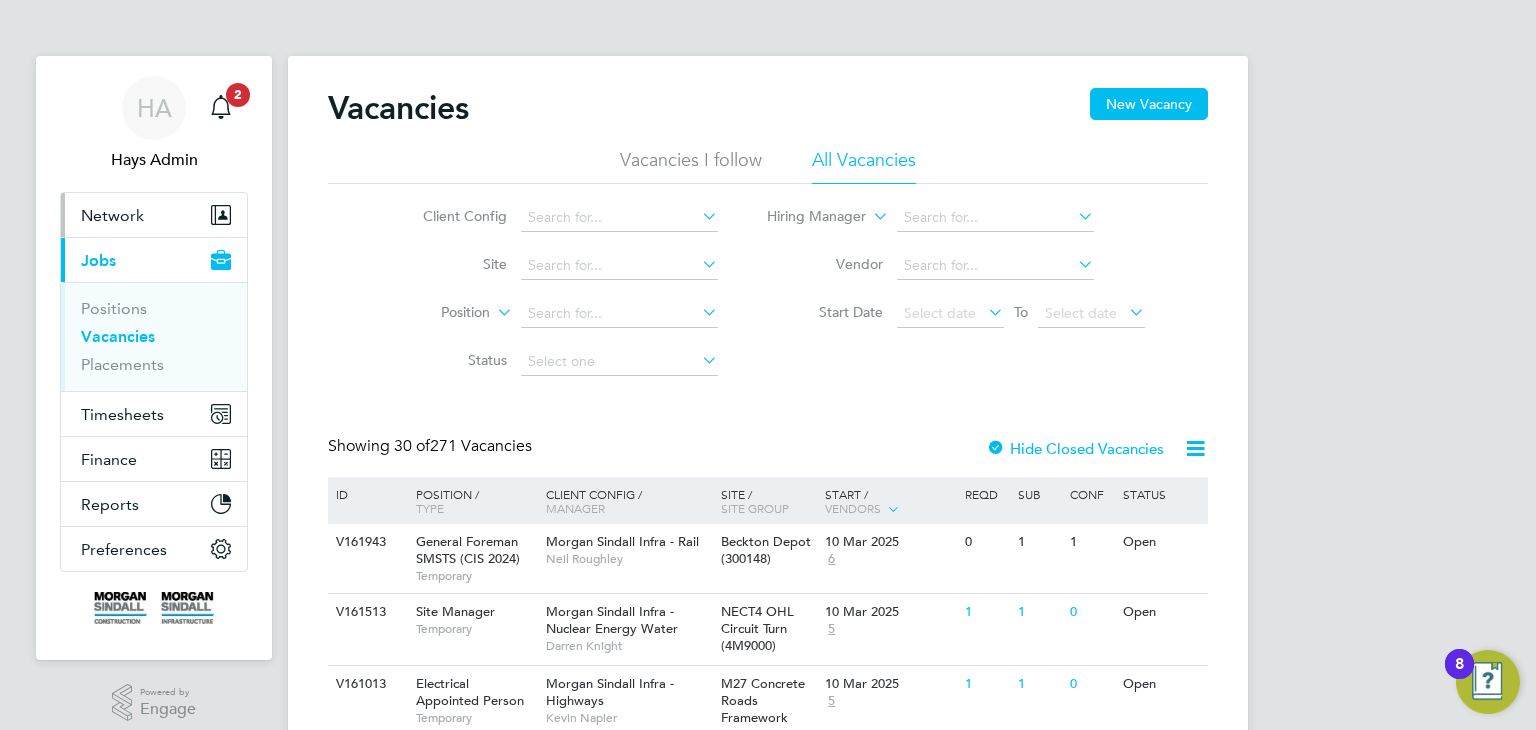 click on "Network" at bounding box center [112, 215] 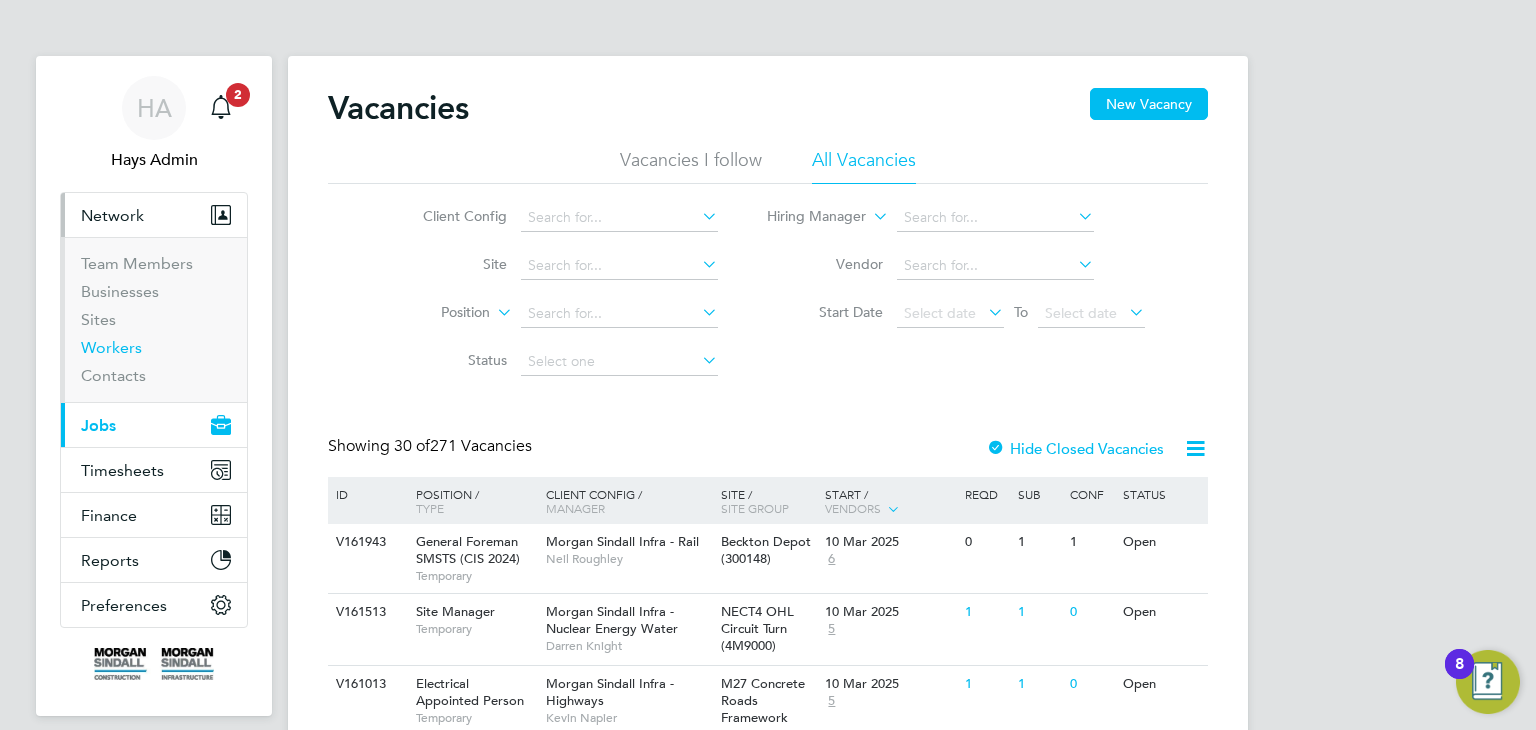 click on "Workers" at bounding box center (111, 347) 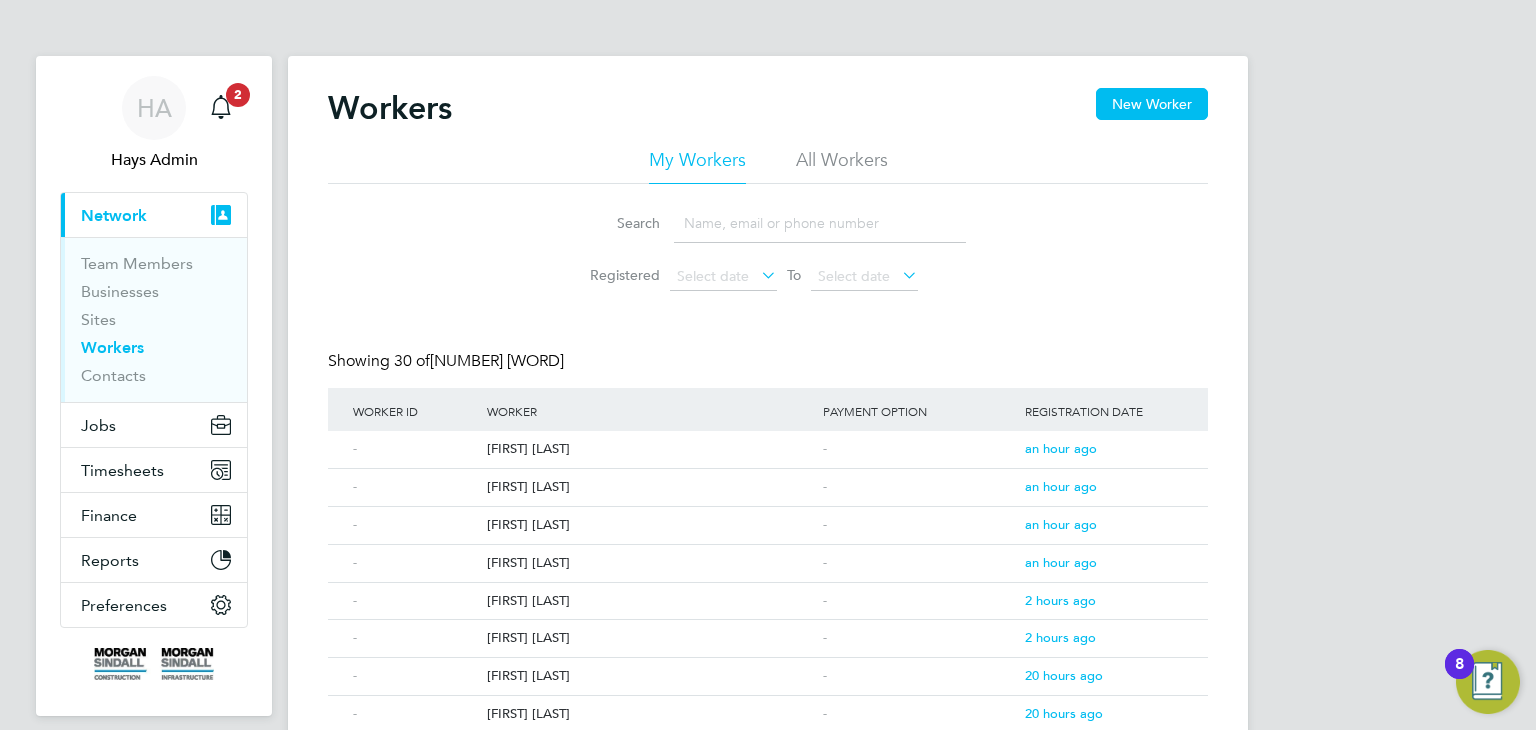 click on "All Workers" 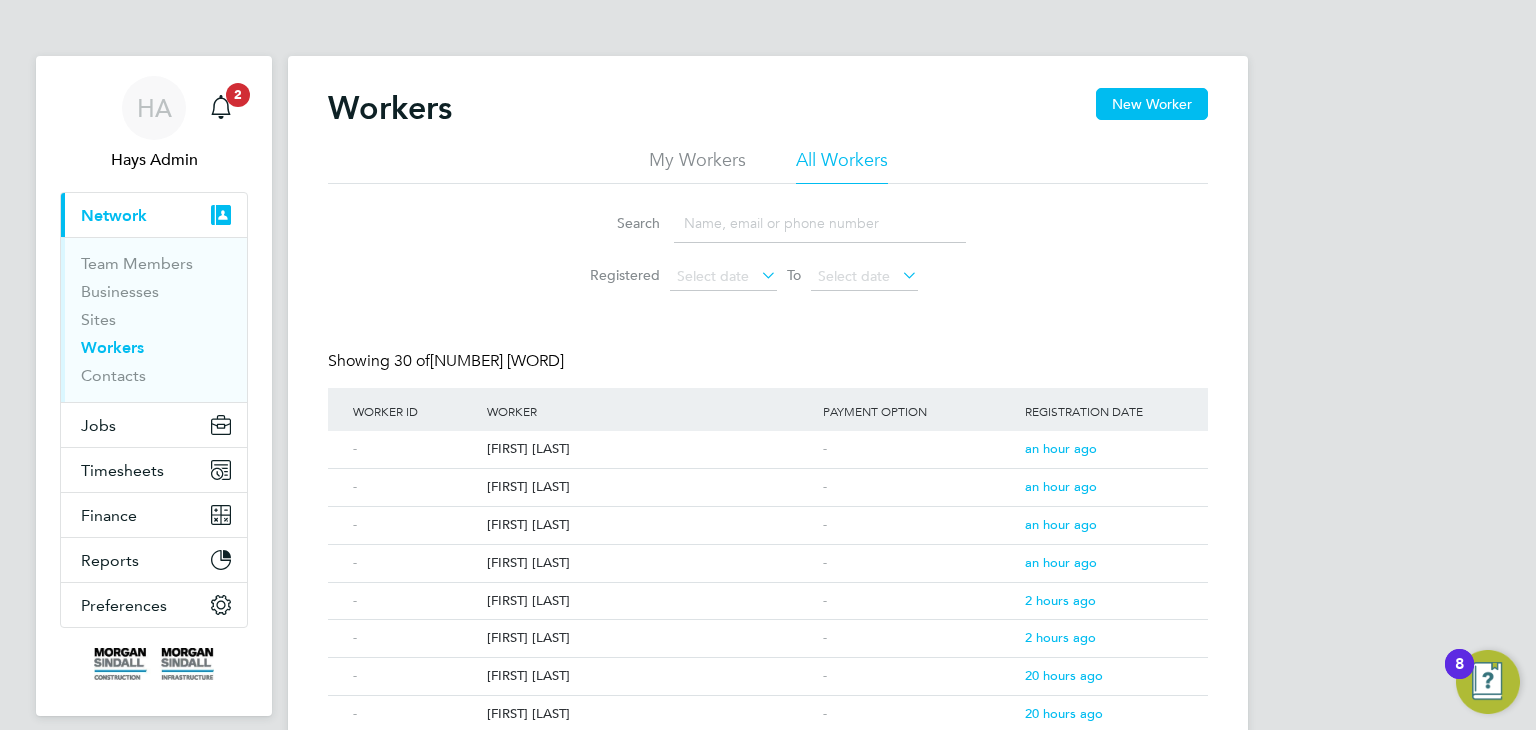 click 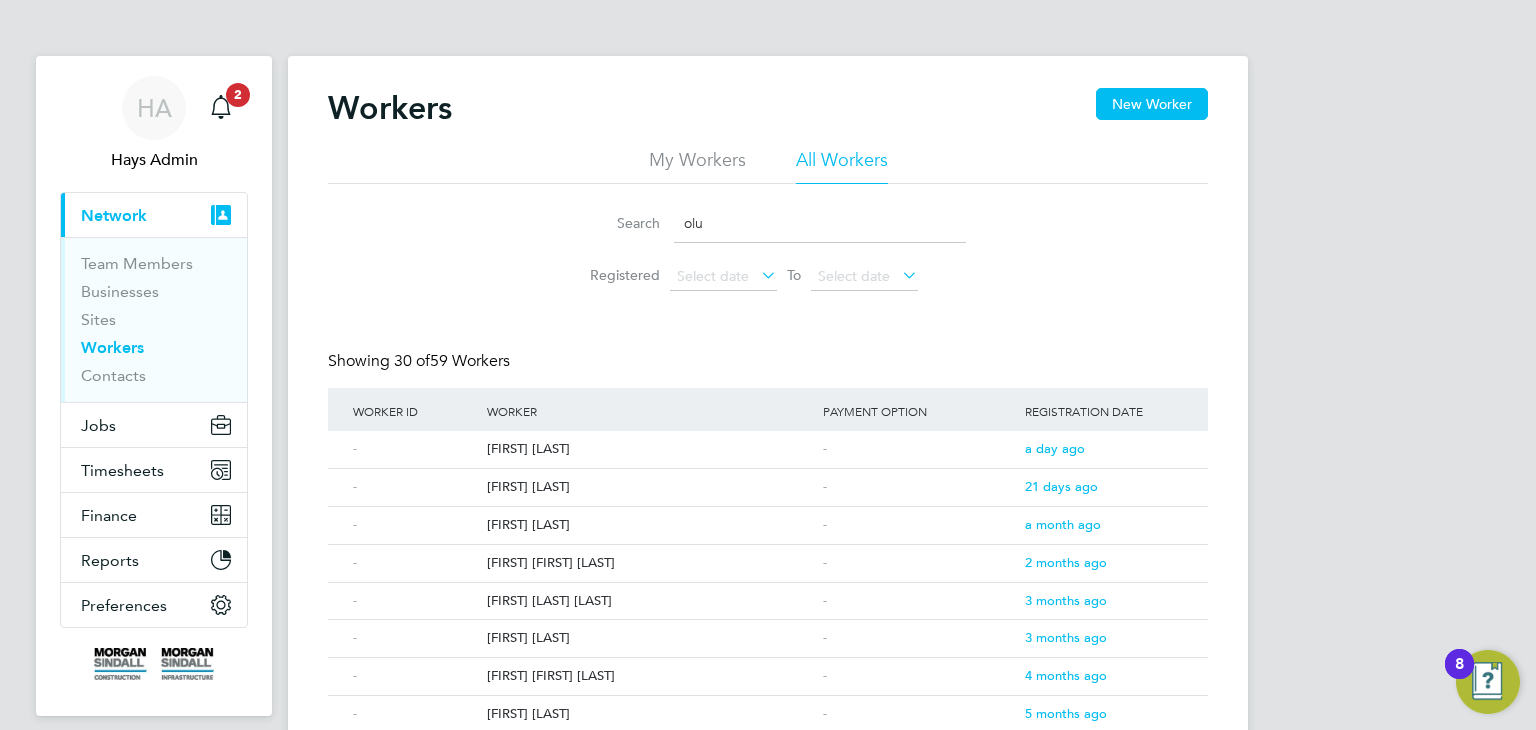 type on "olu" 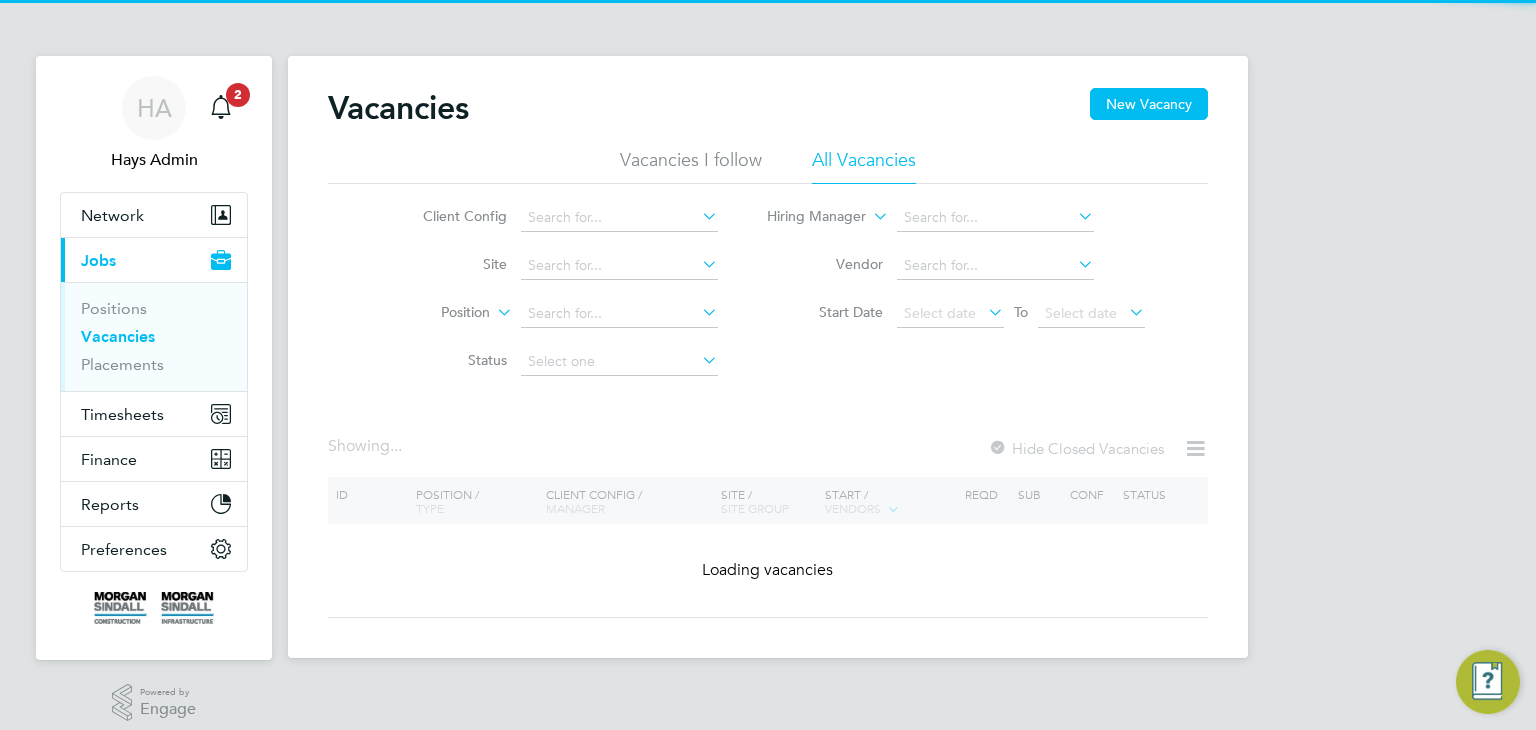 scroll, scrollTop: 0, scrollLeft: 0, axis: both 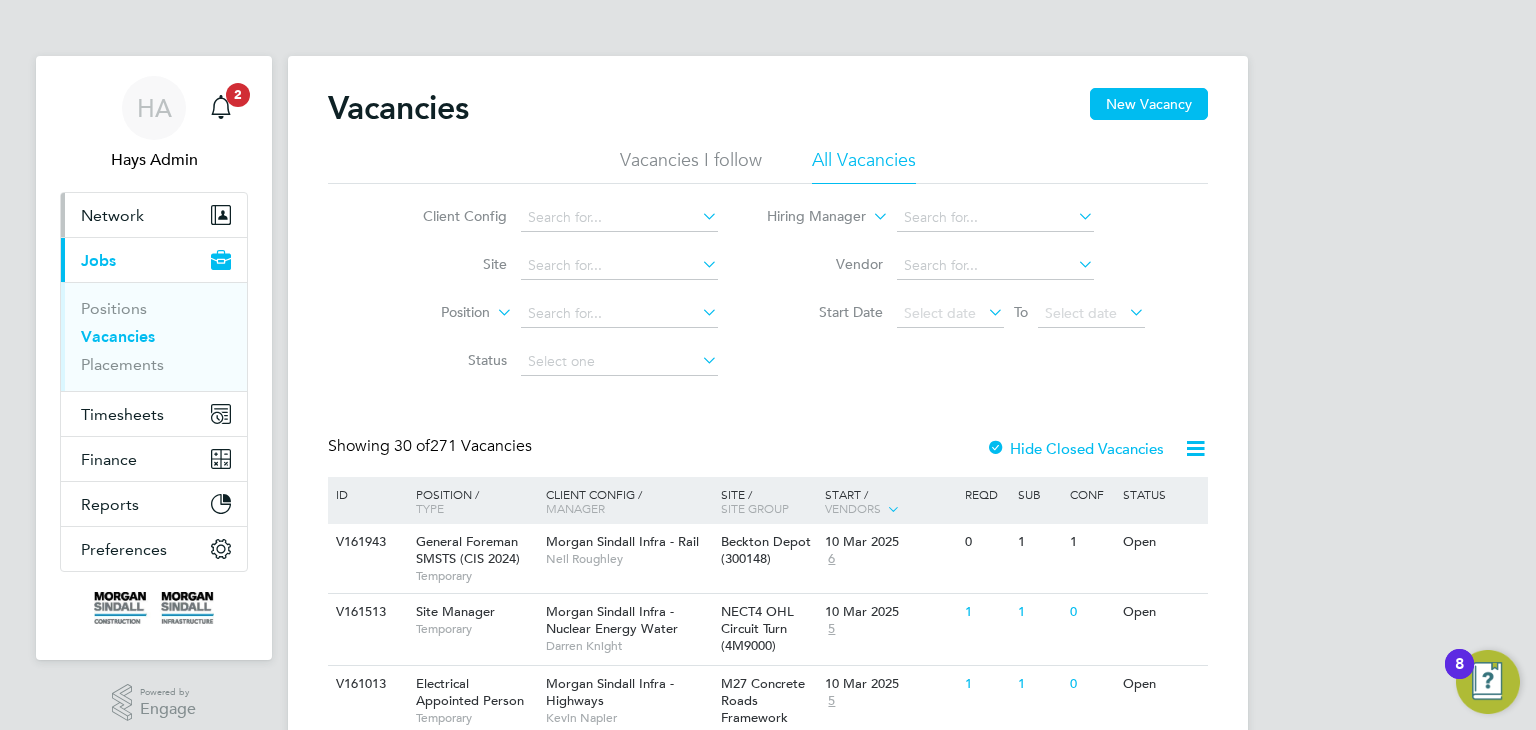 click on "Network" at bounding box center [112, 215] 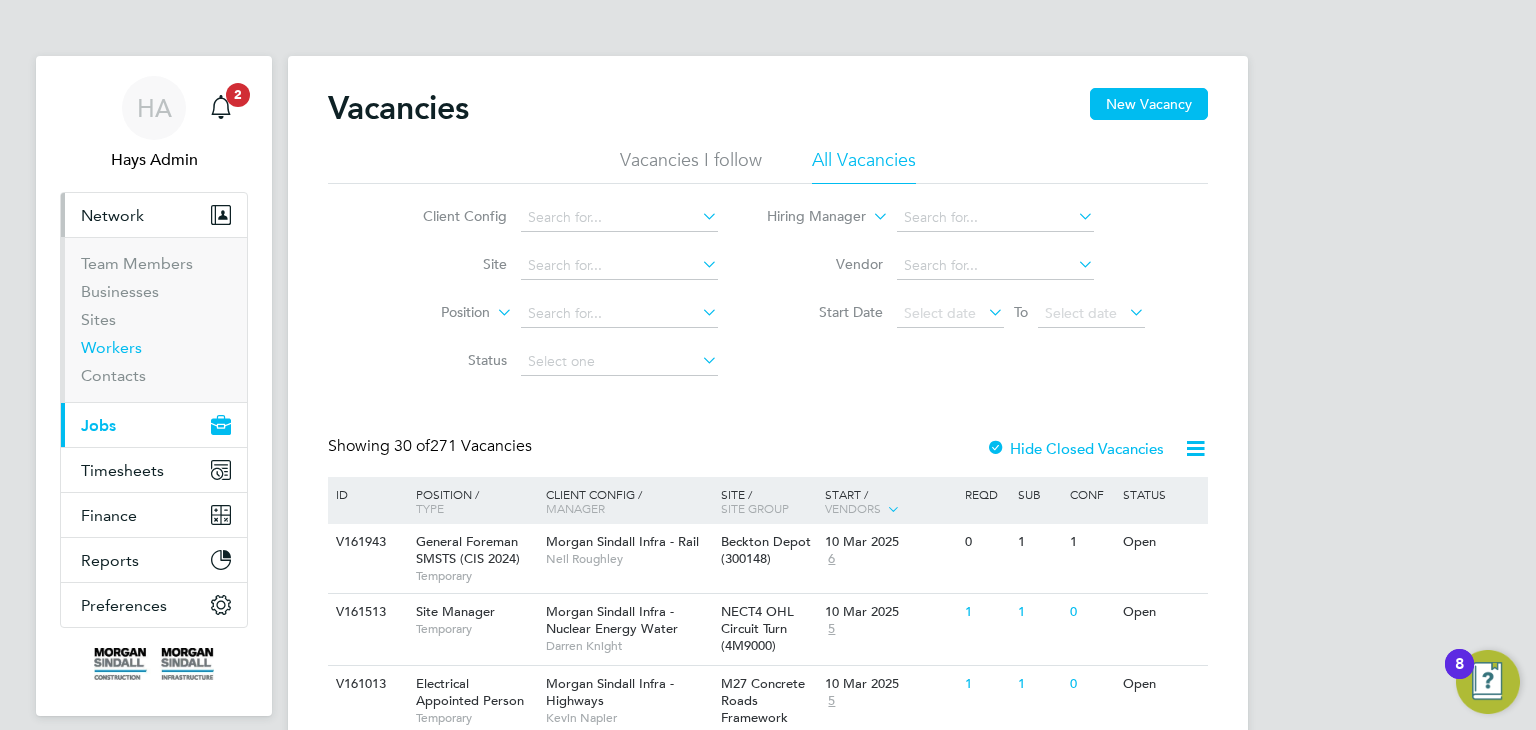 click on "Workers" at bounding box center (111, 347) 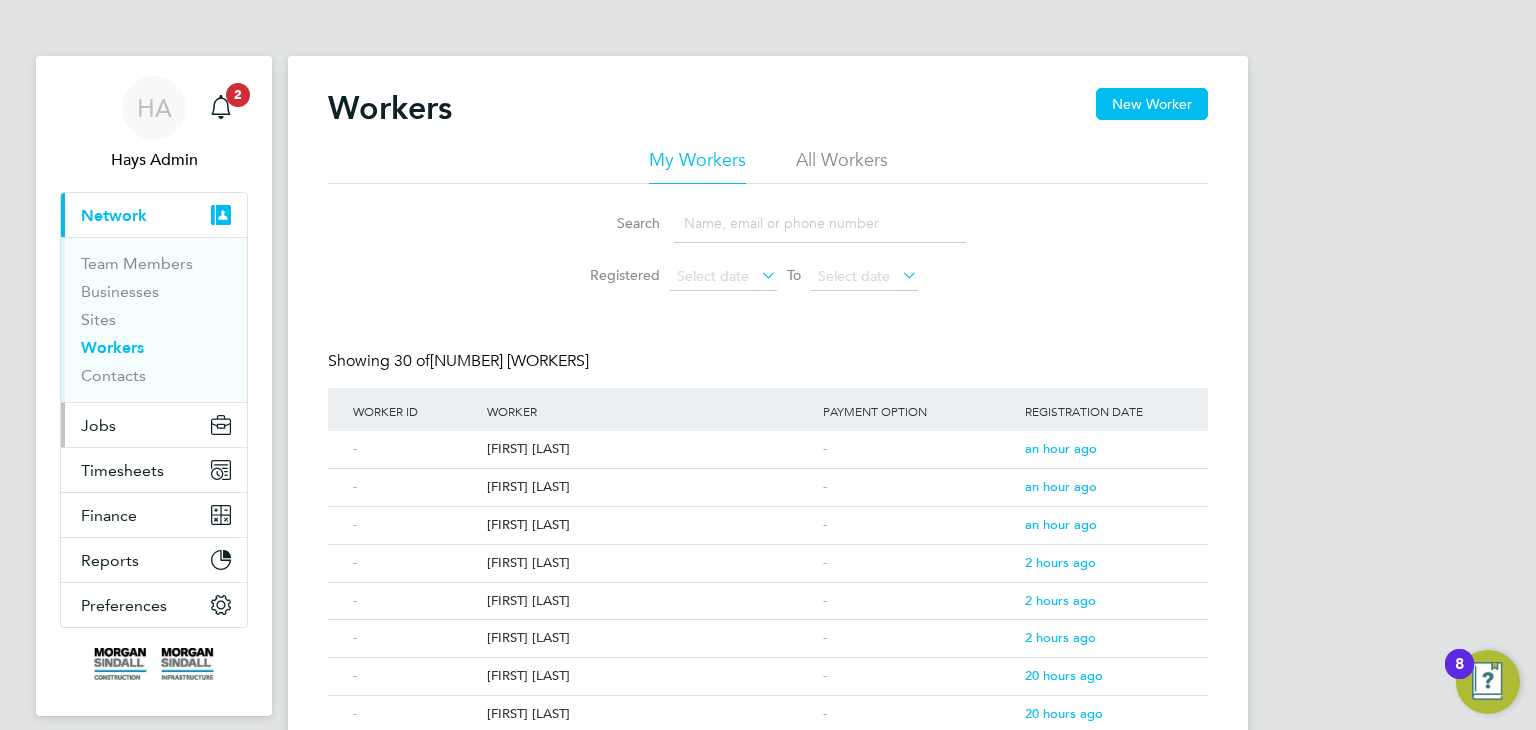 click on "Jobs" at bounding box center (98, 425) 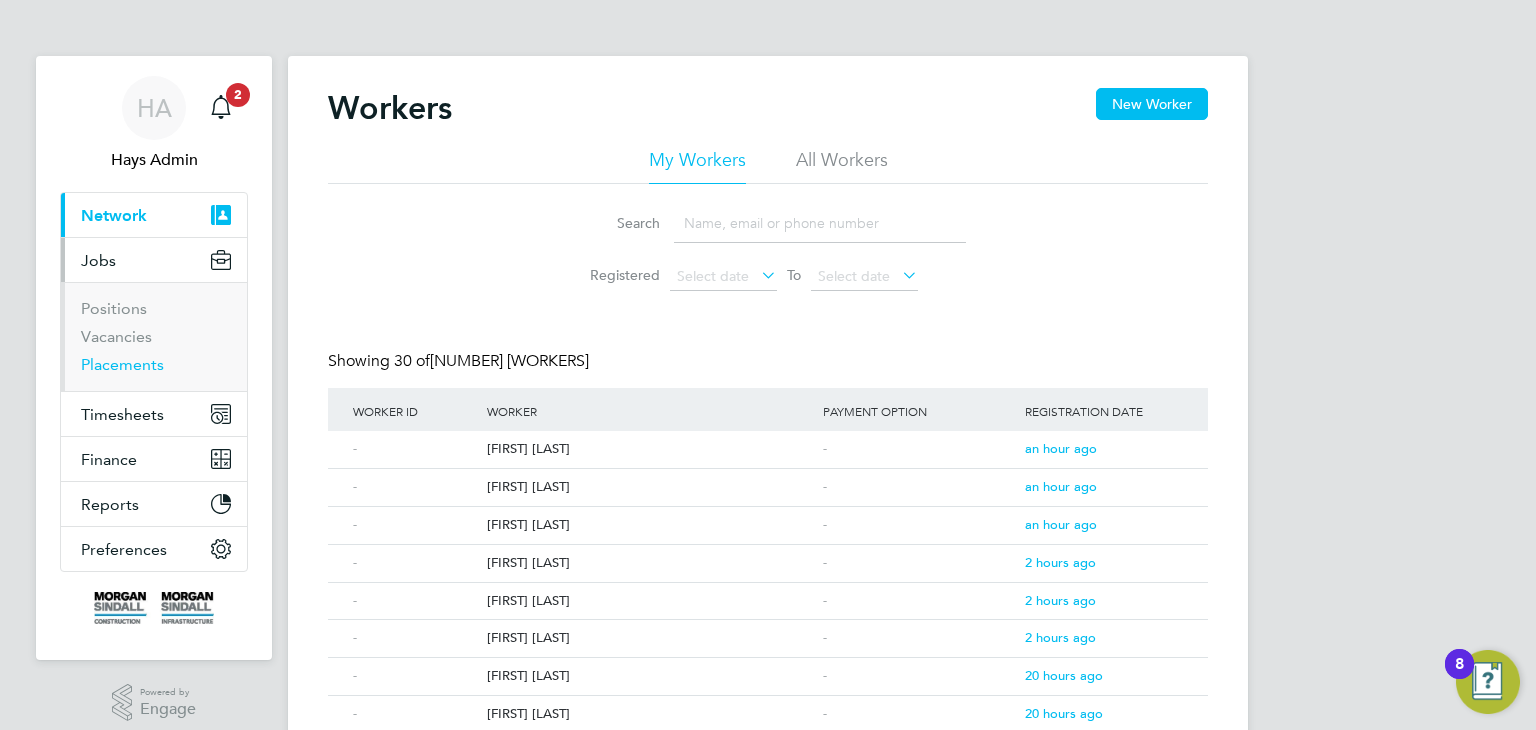 click on "Placements" at bounding box center [122, 364] 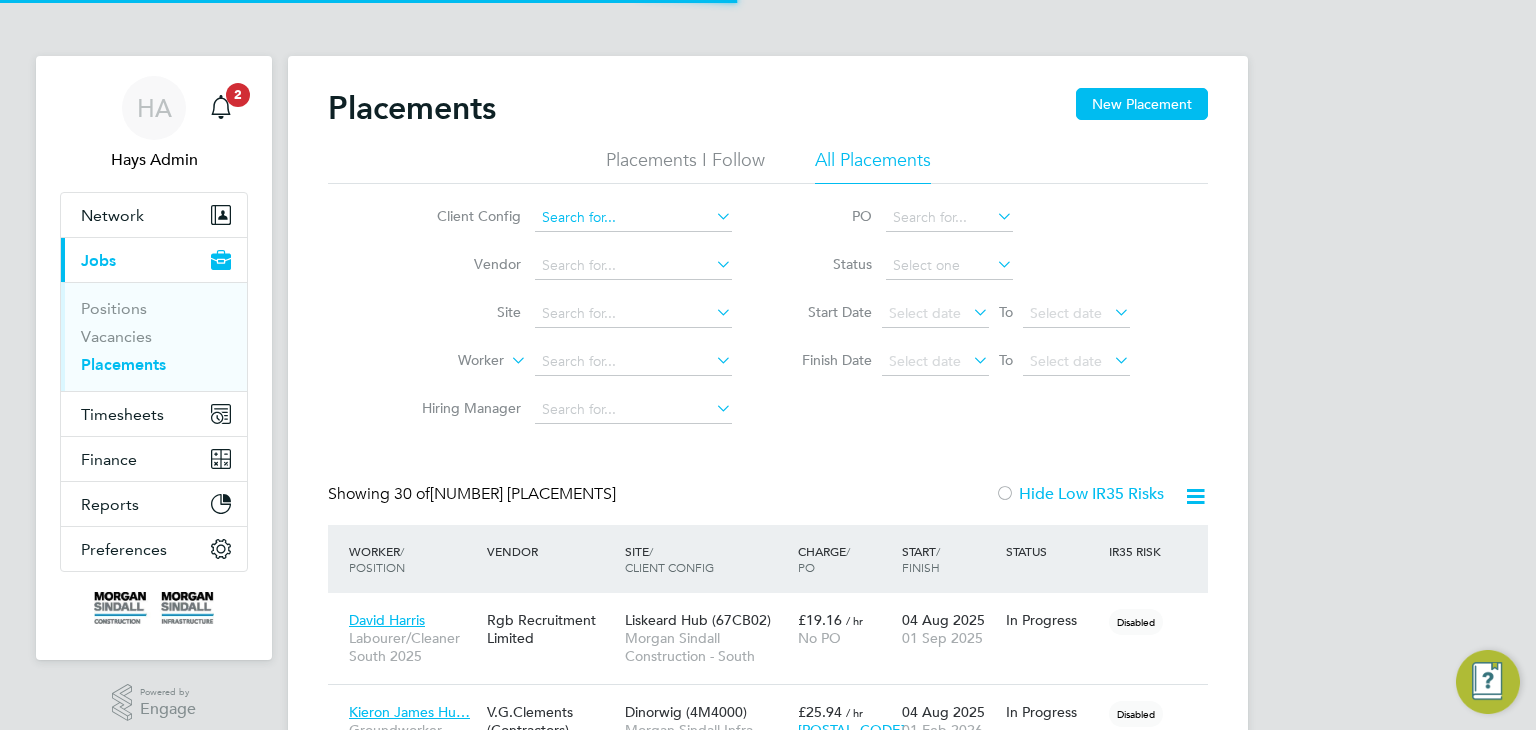 click 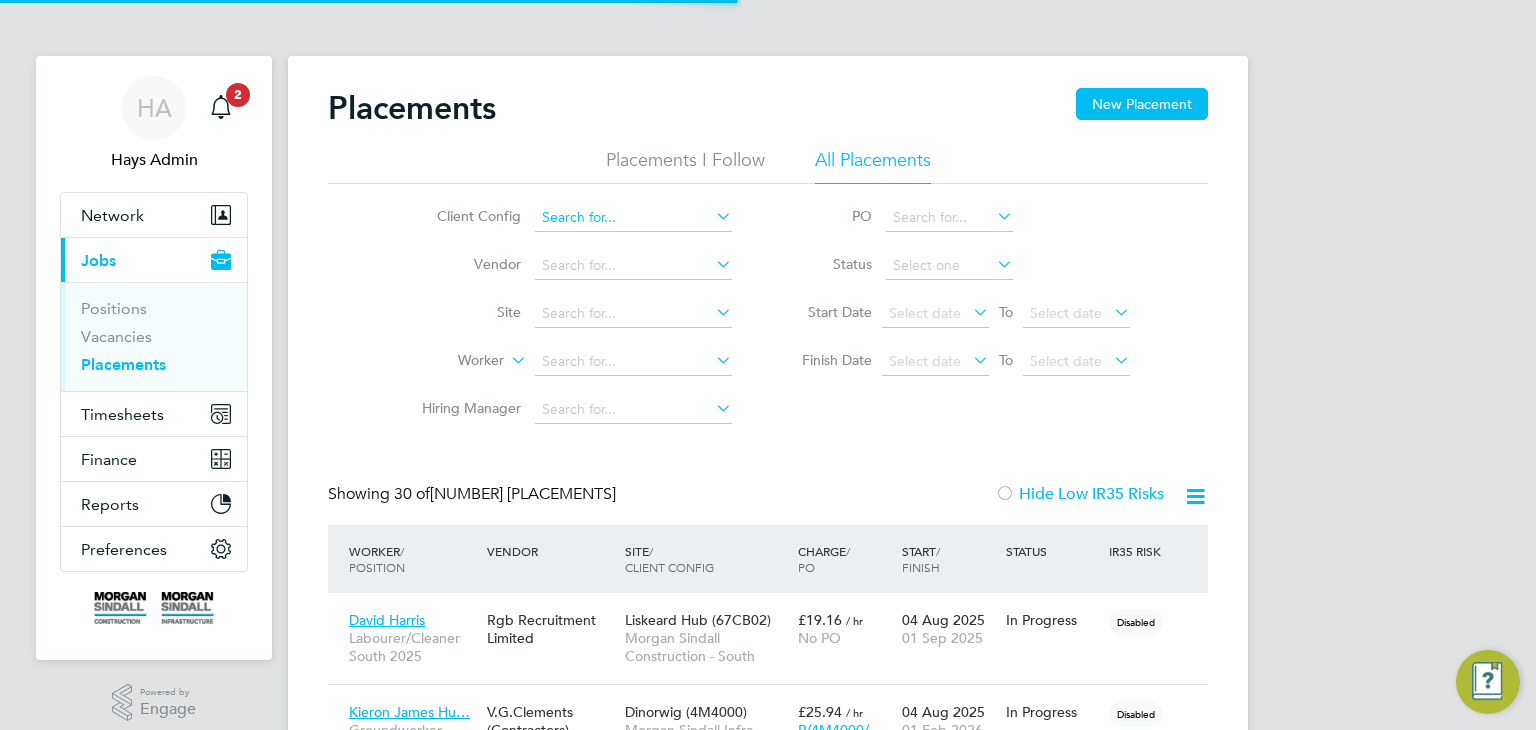scroll, scrollTop: 10, scrollLeft: 9, axis: both 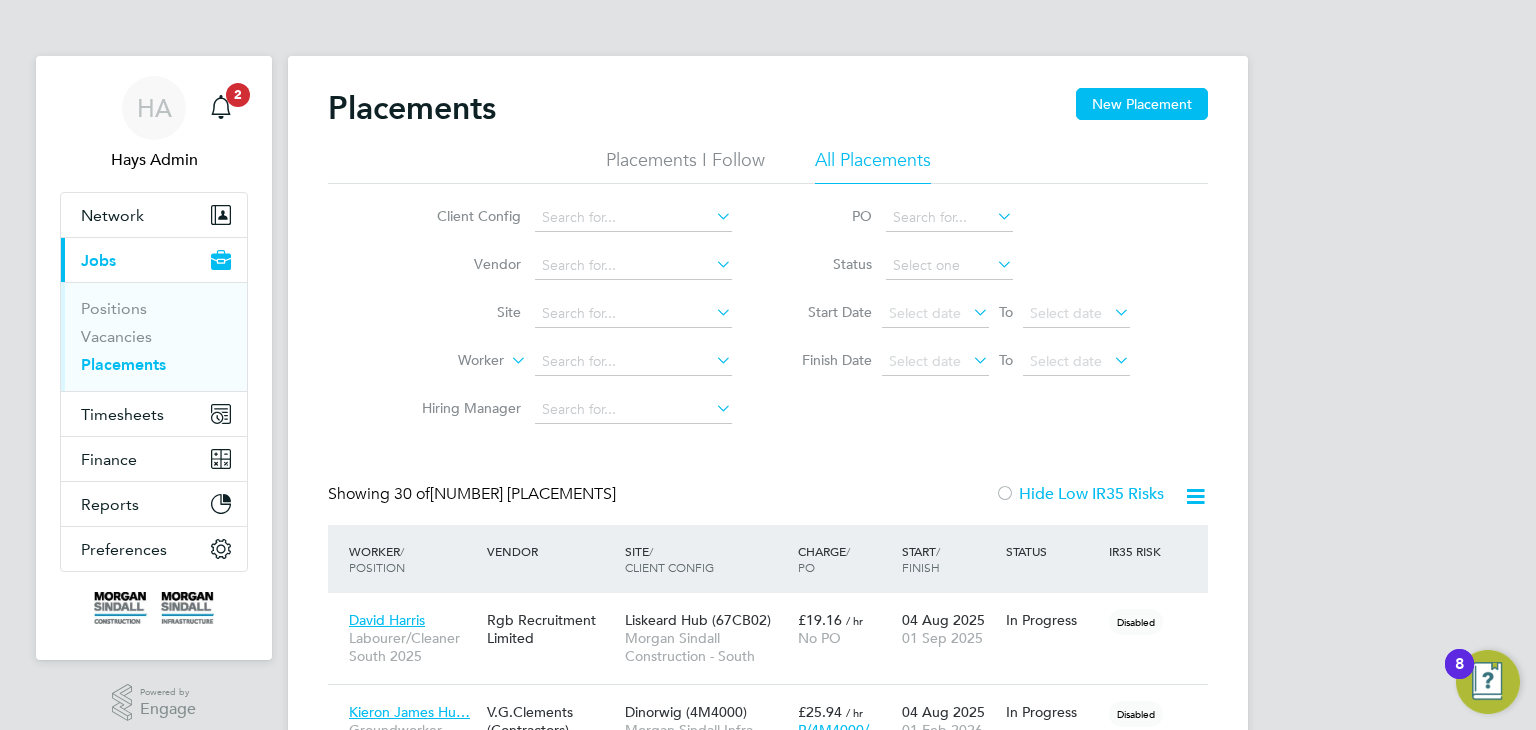 click on "Morgan Sindall Construction - Central" 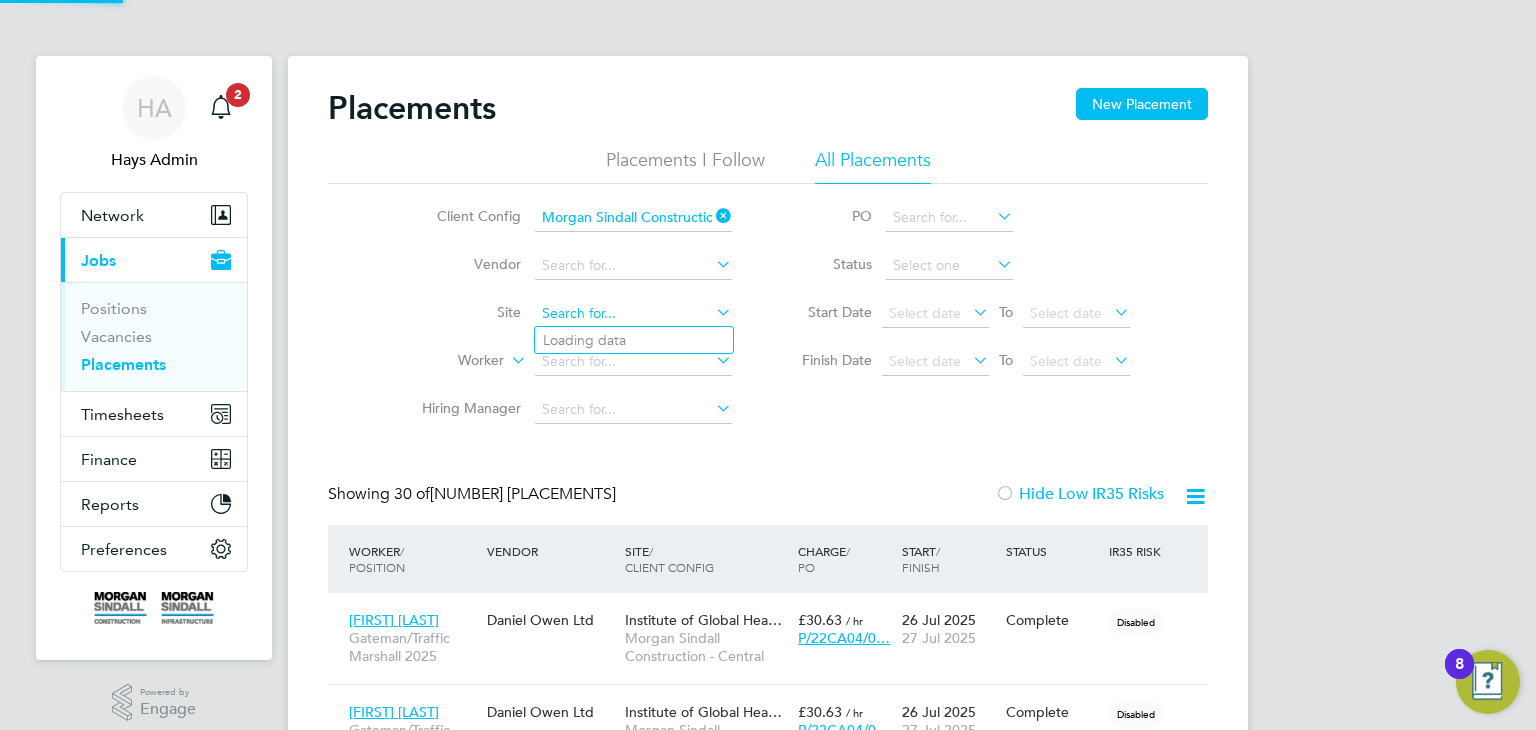 click 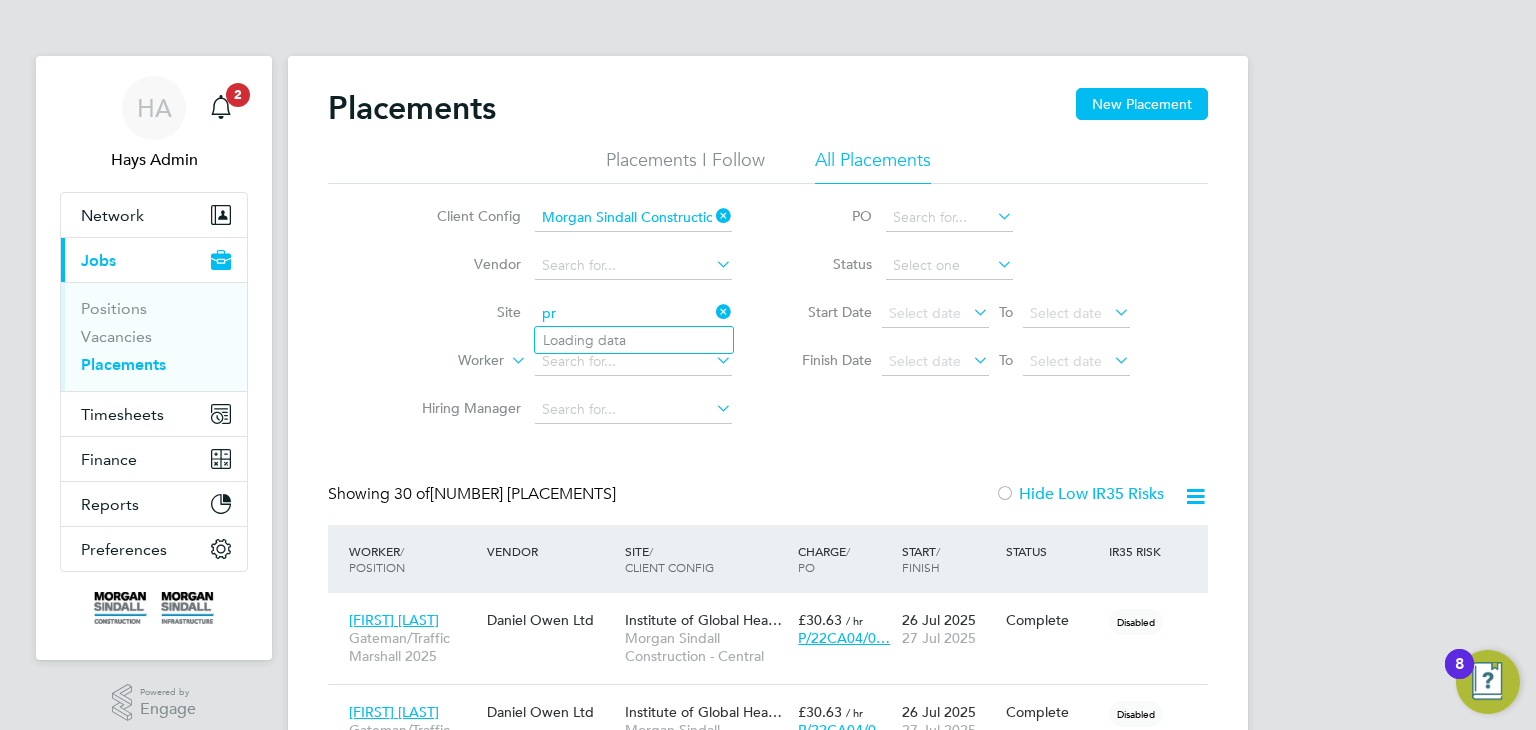 type on "p" 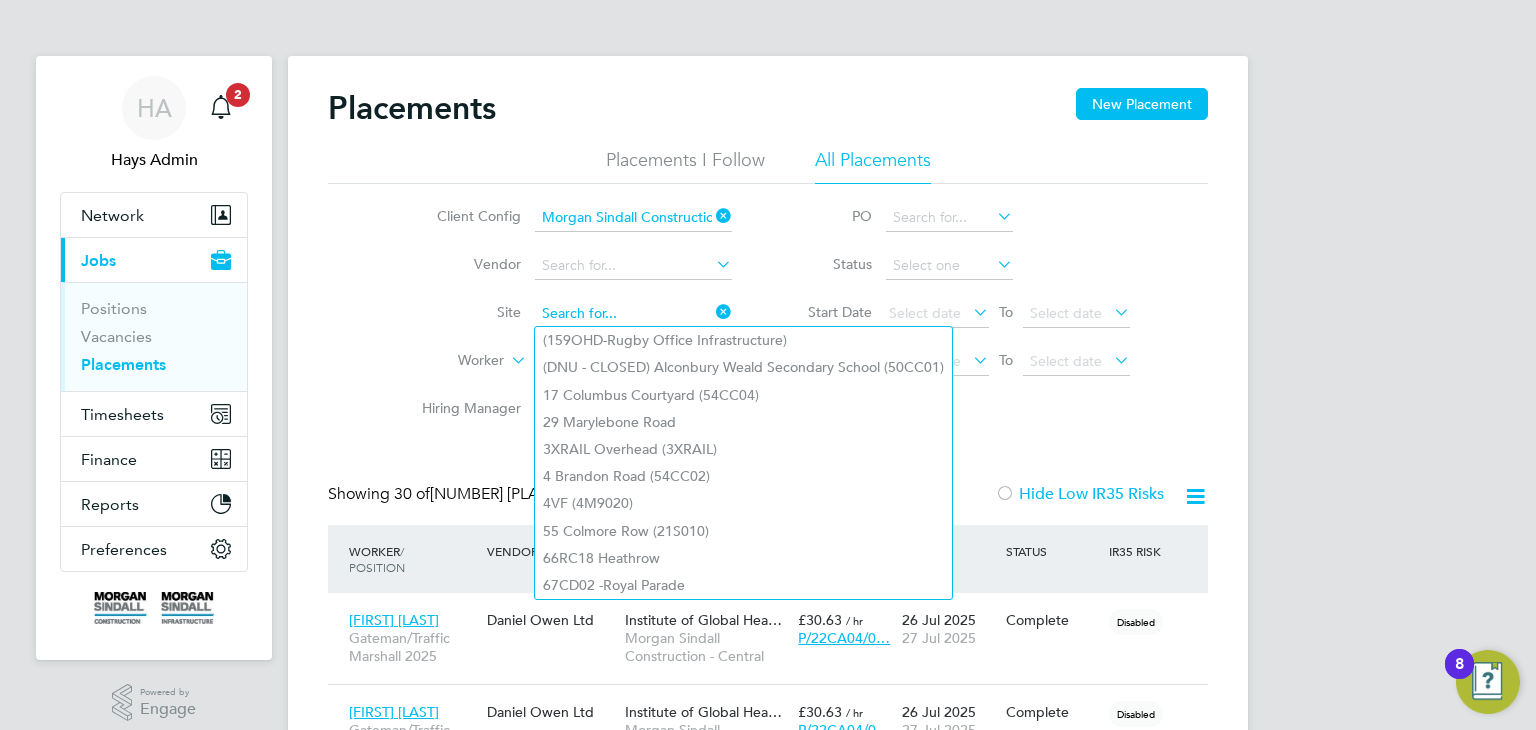 type on "4" 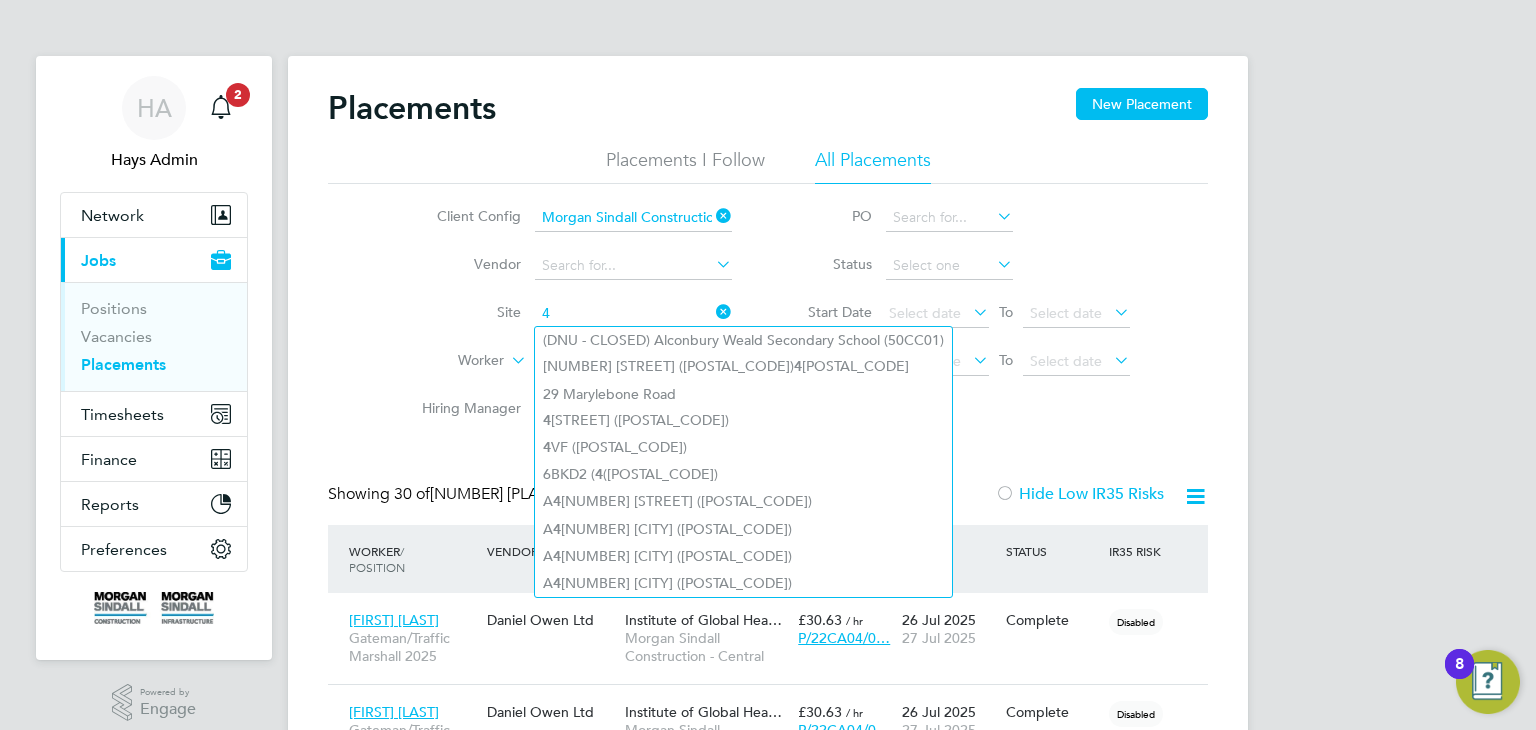 type 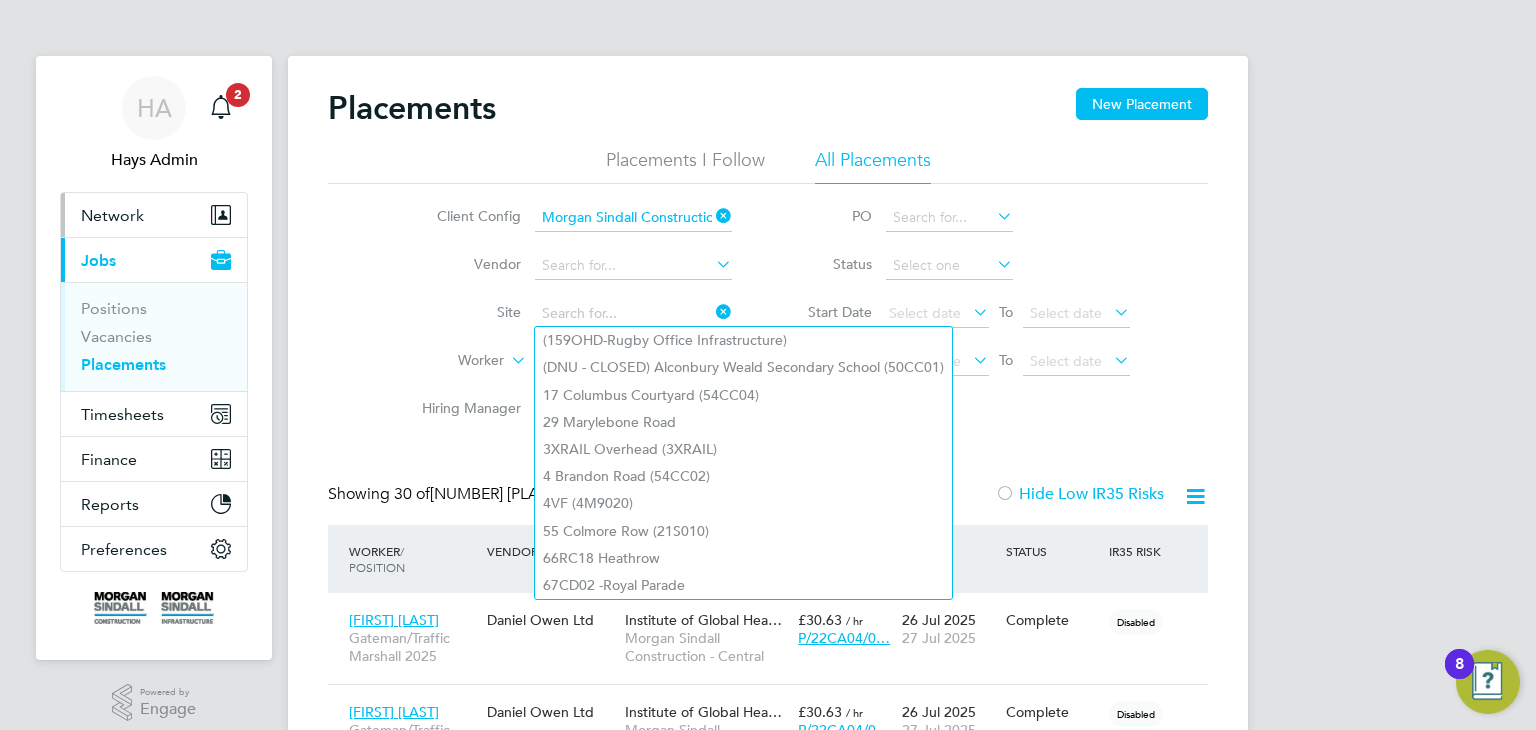 click on "Network" at bounding box center [112, 215] 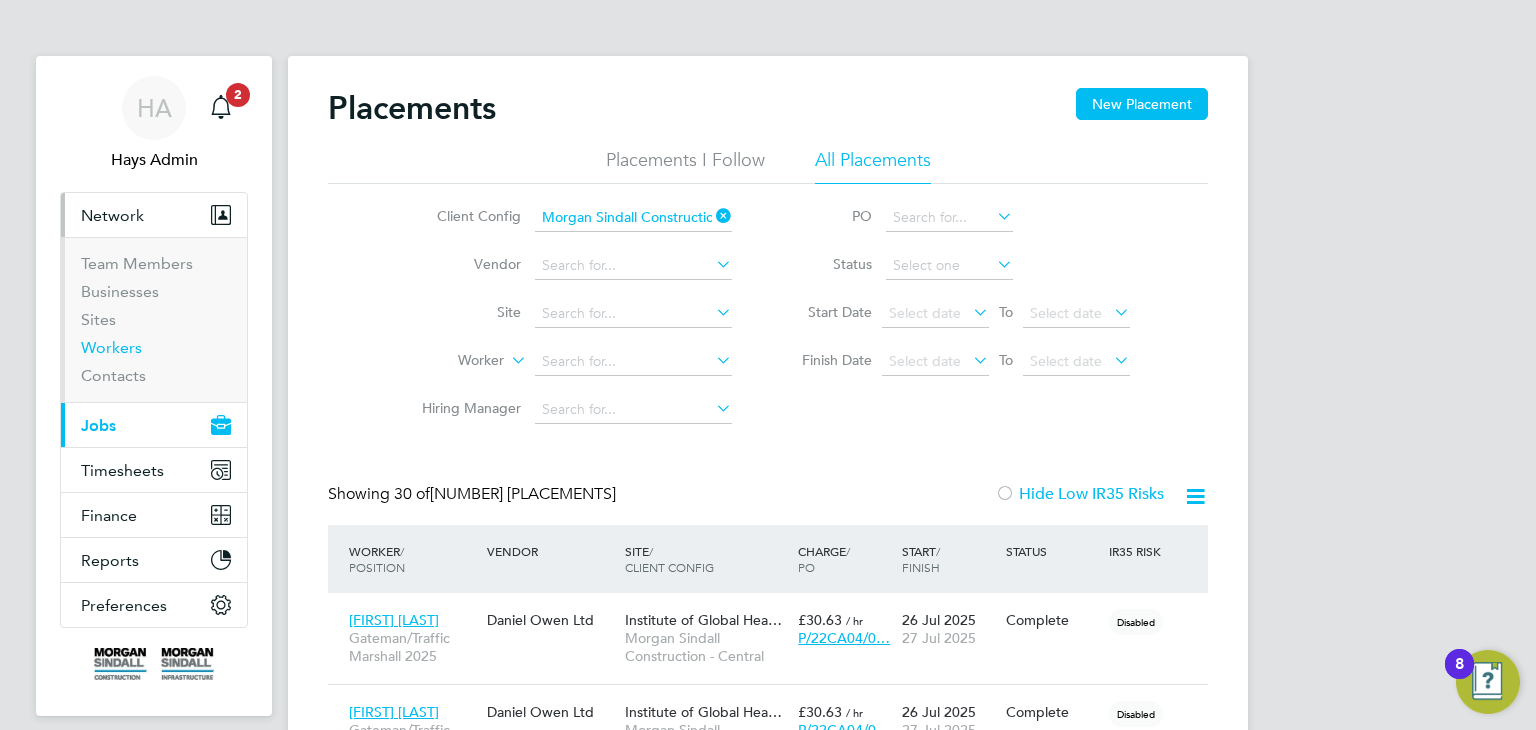 click on "Workers" at bounding box center [111, 347] 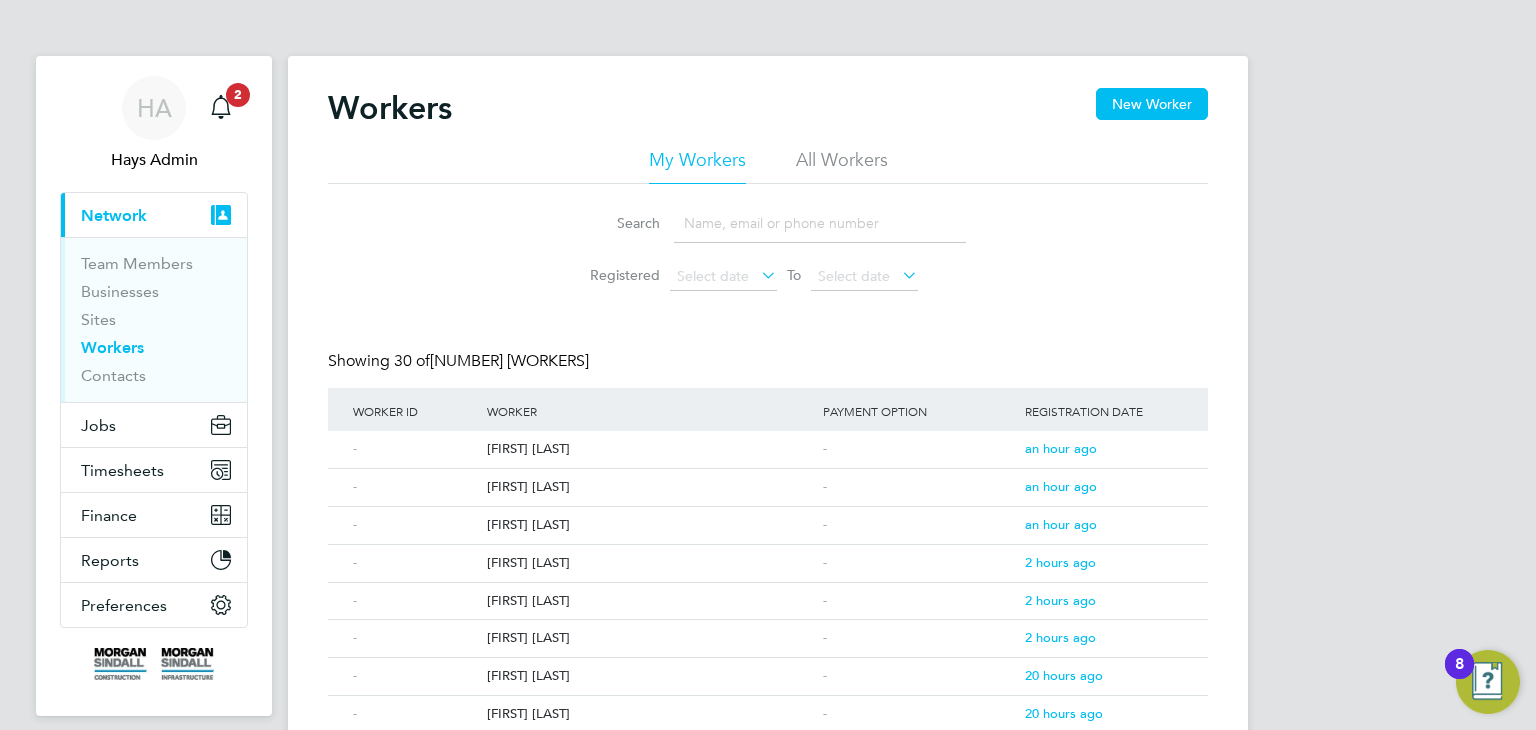click 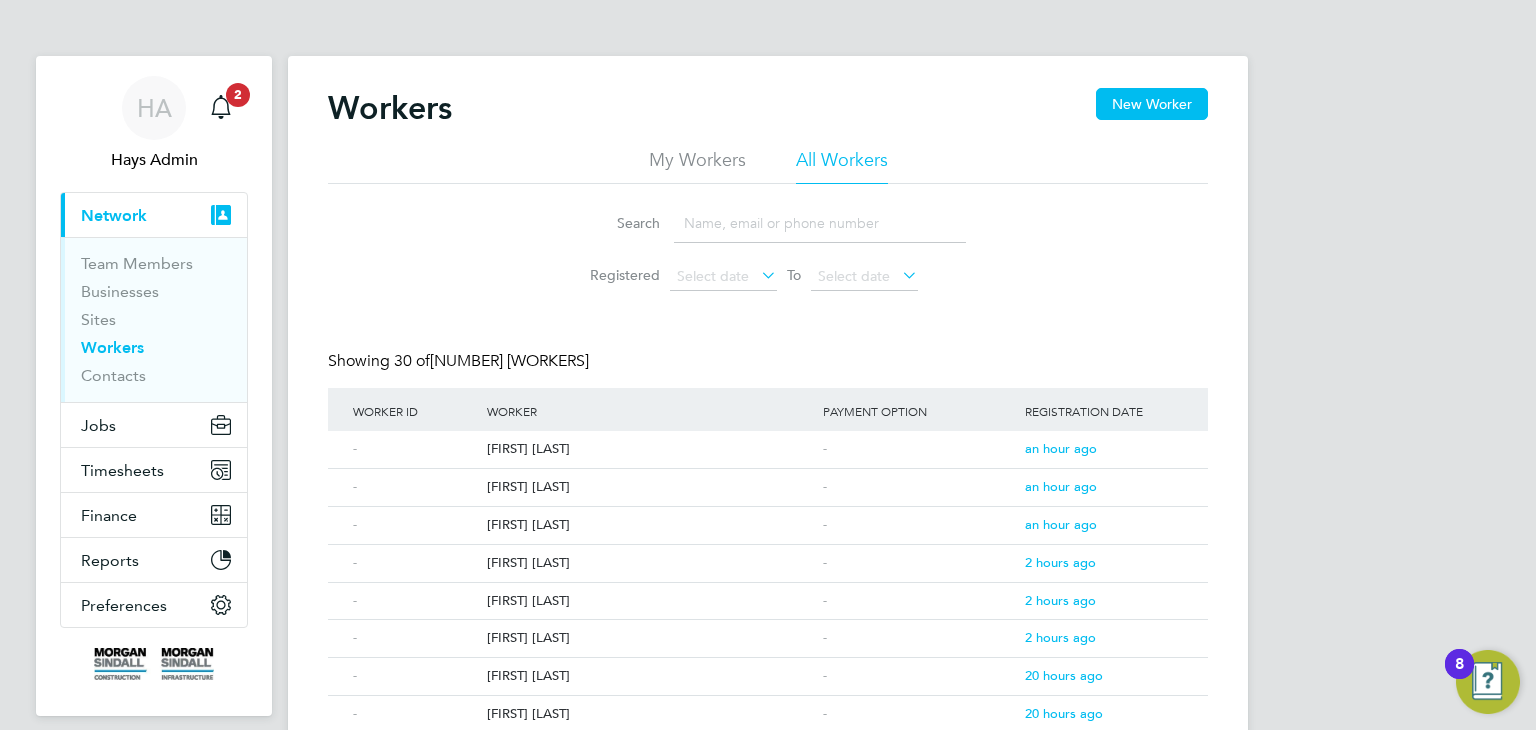 click 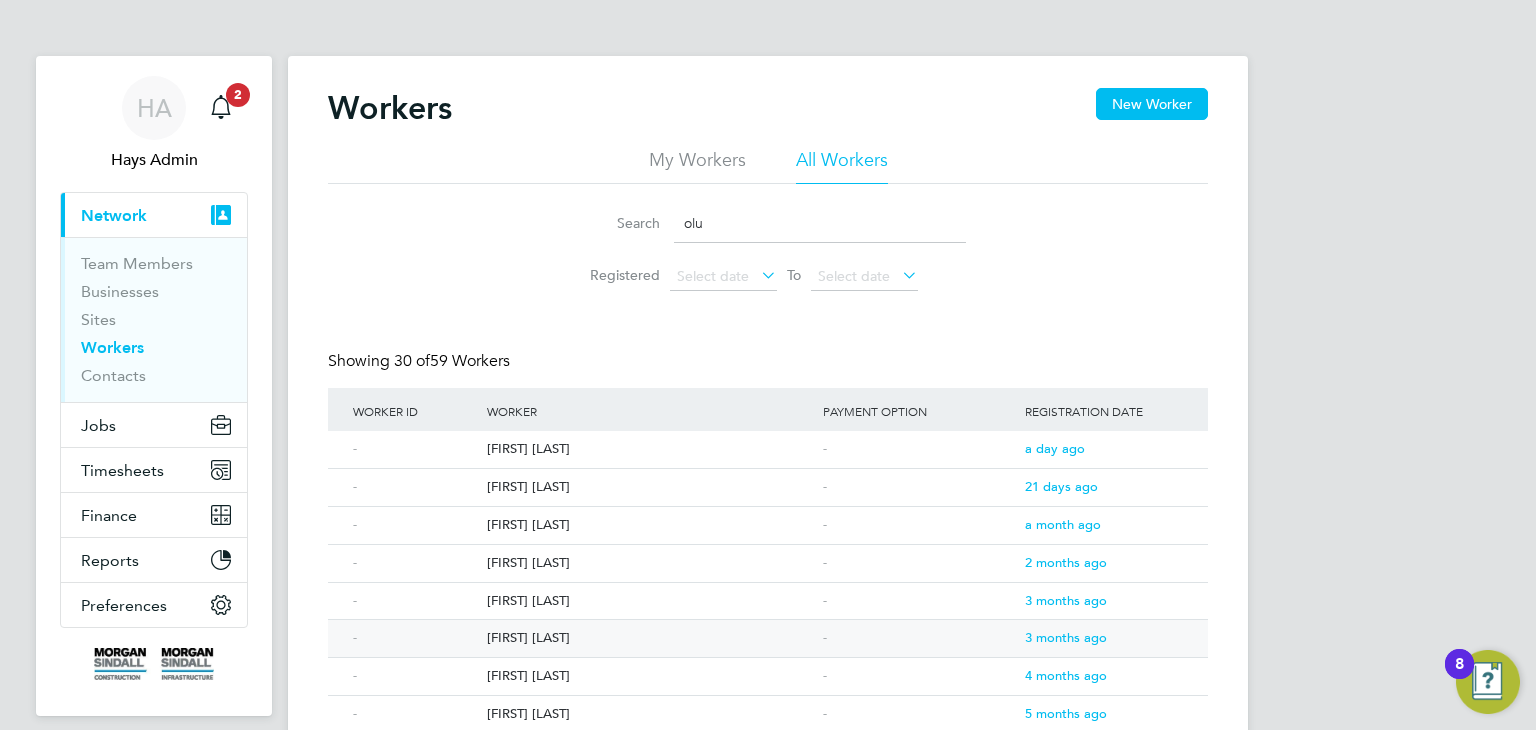 type on "olu" 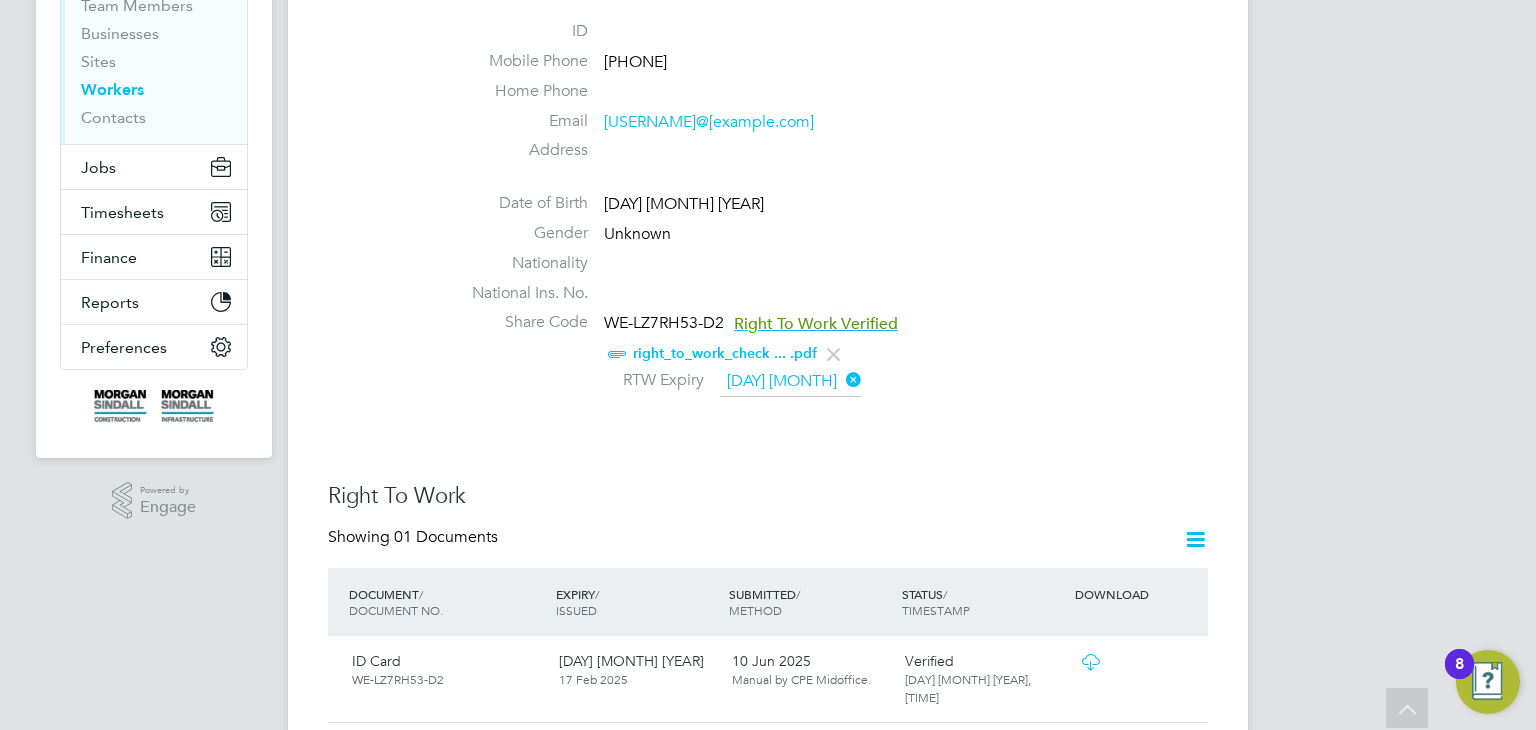 scroll, scrollTop: 126, scrollLeft: 0, axis: vertical 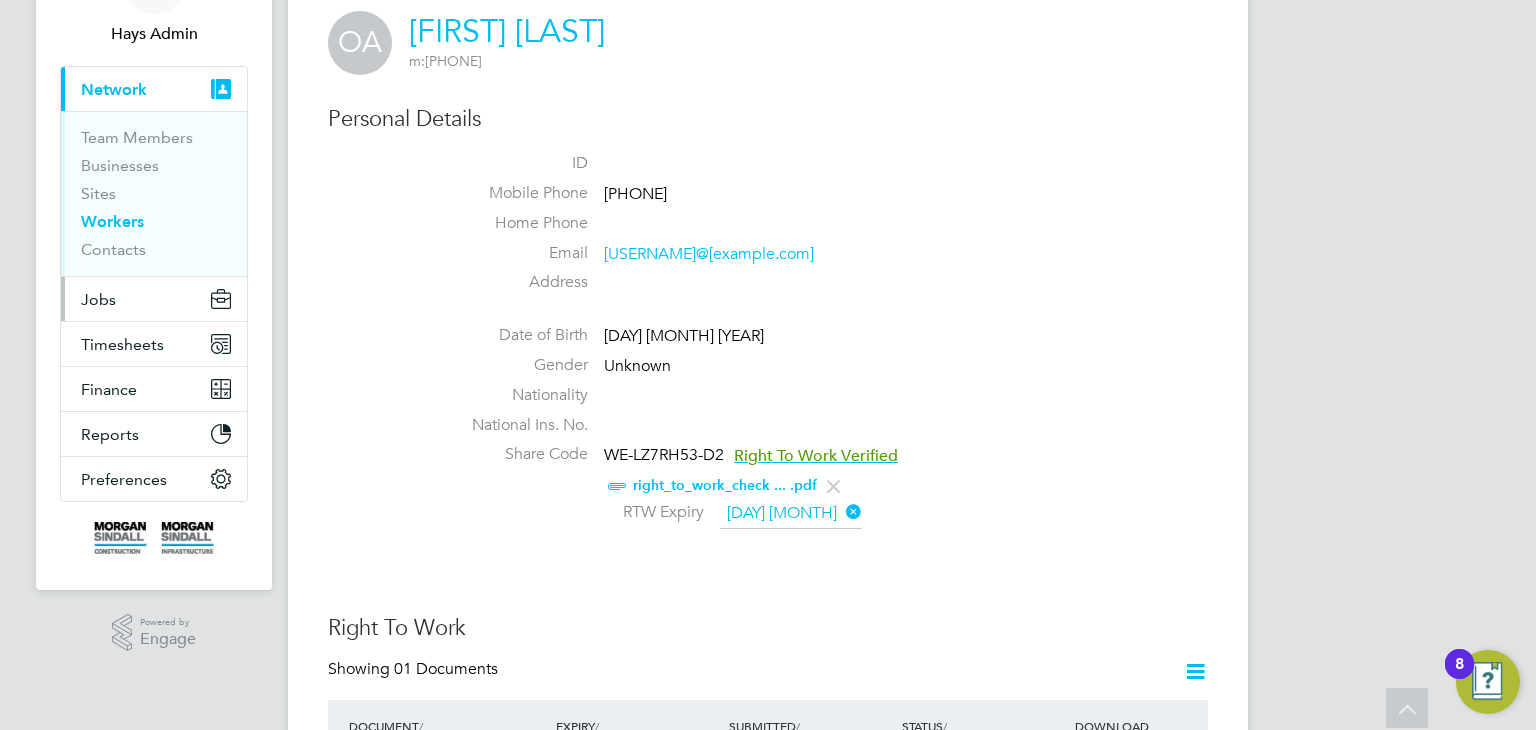 click on "Jobs" at bounding box center (154, 299) 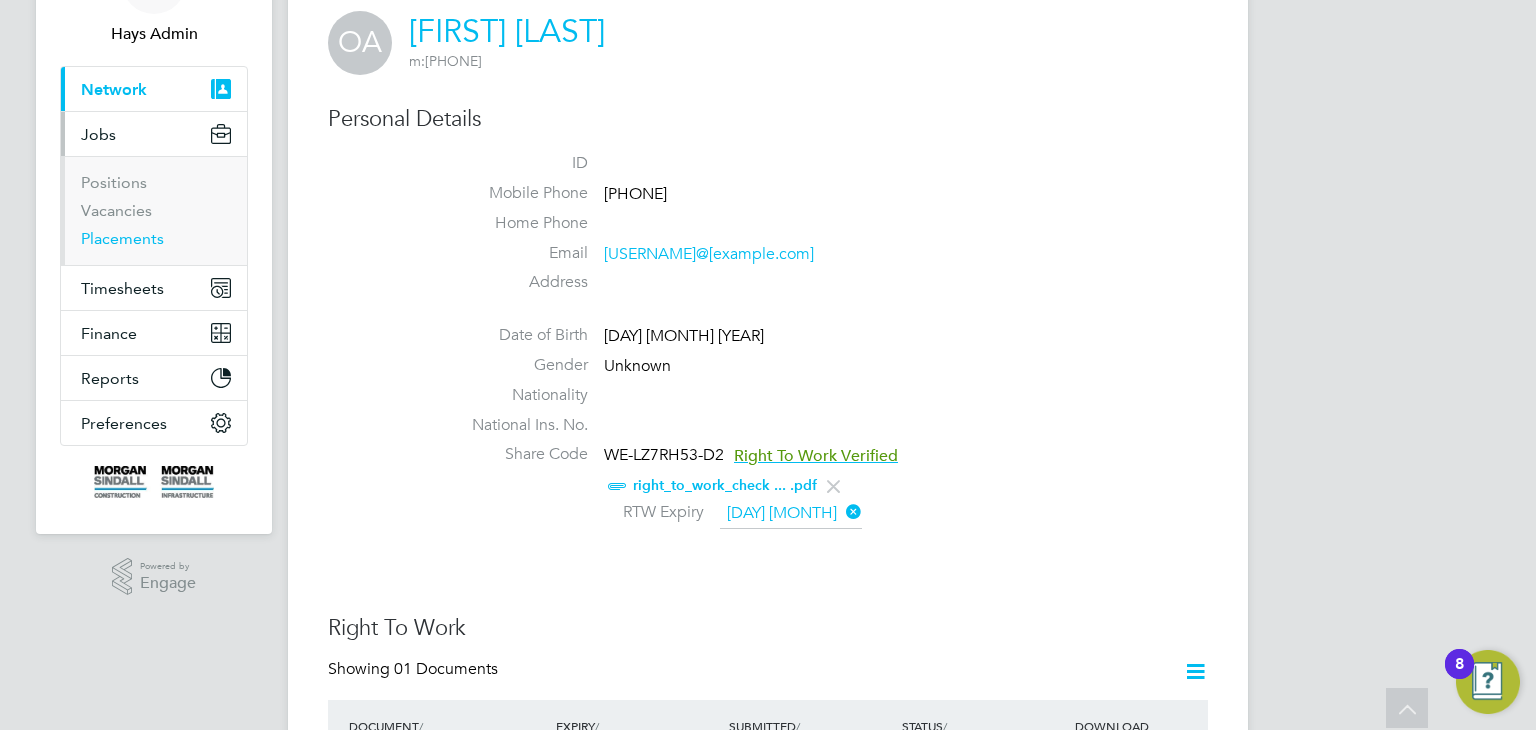 click on "Placements" at bounding box center (122, 238) 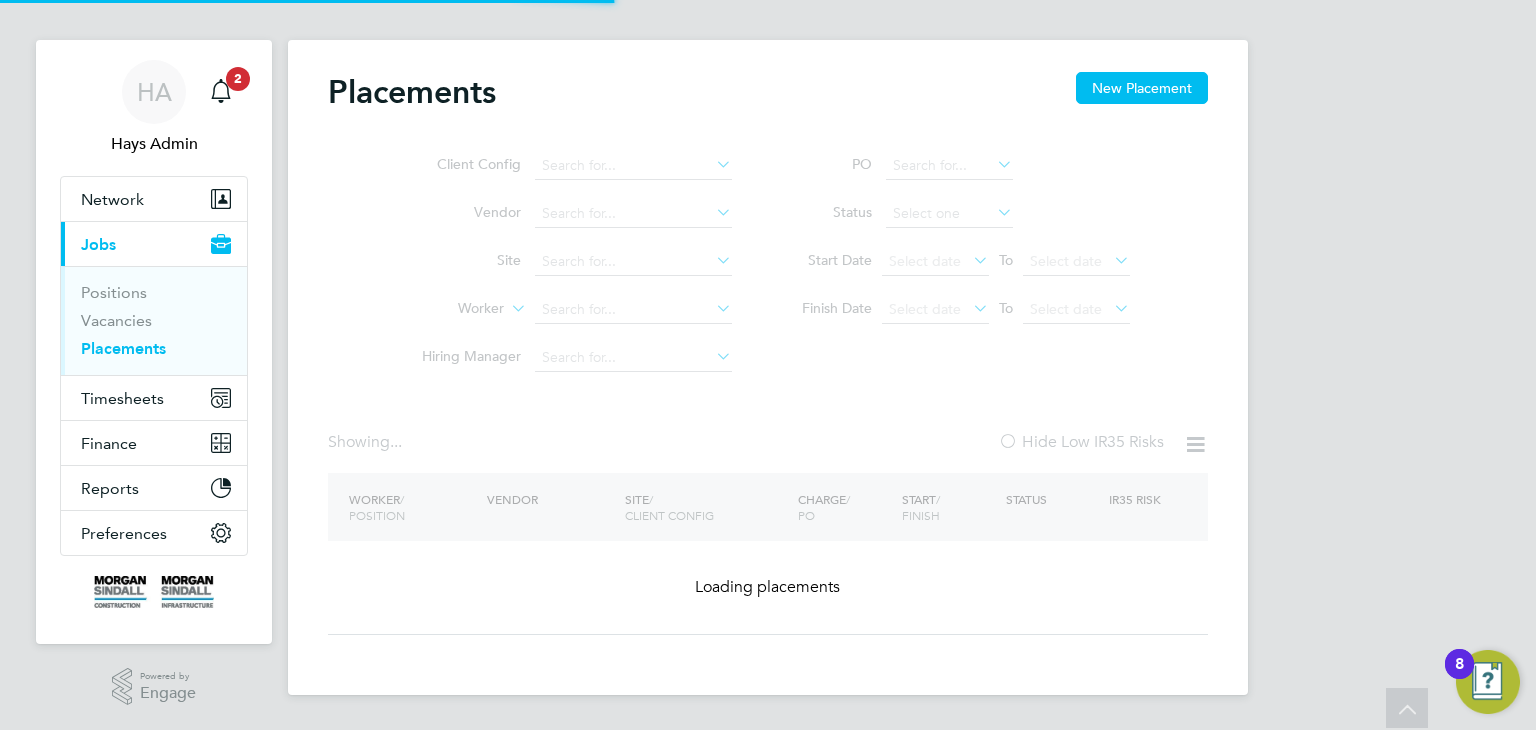 scroll, scrollTop: 0, scrollLeft: 0, axis: both 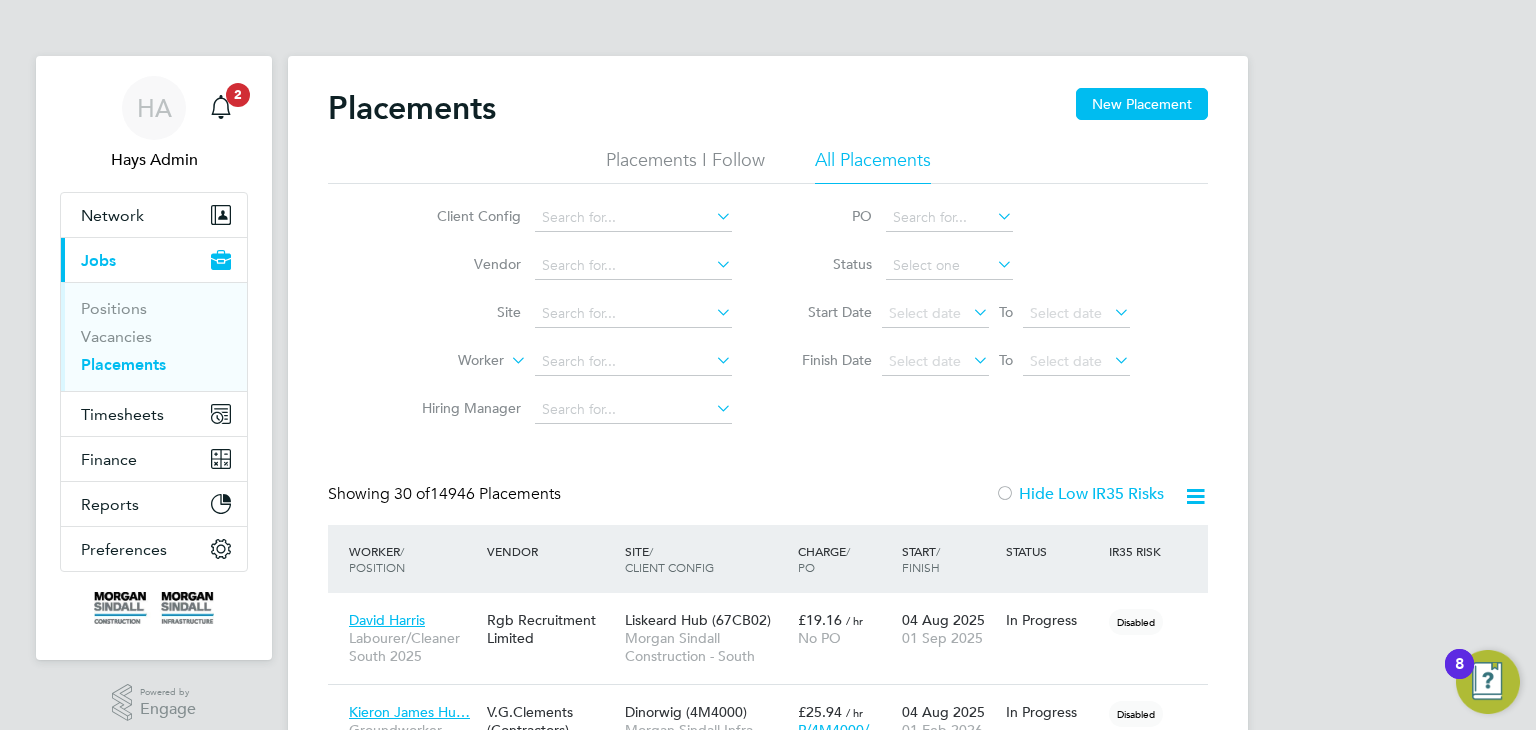 click 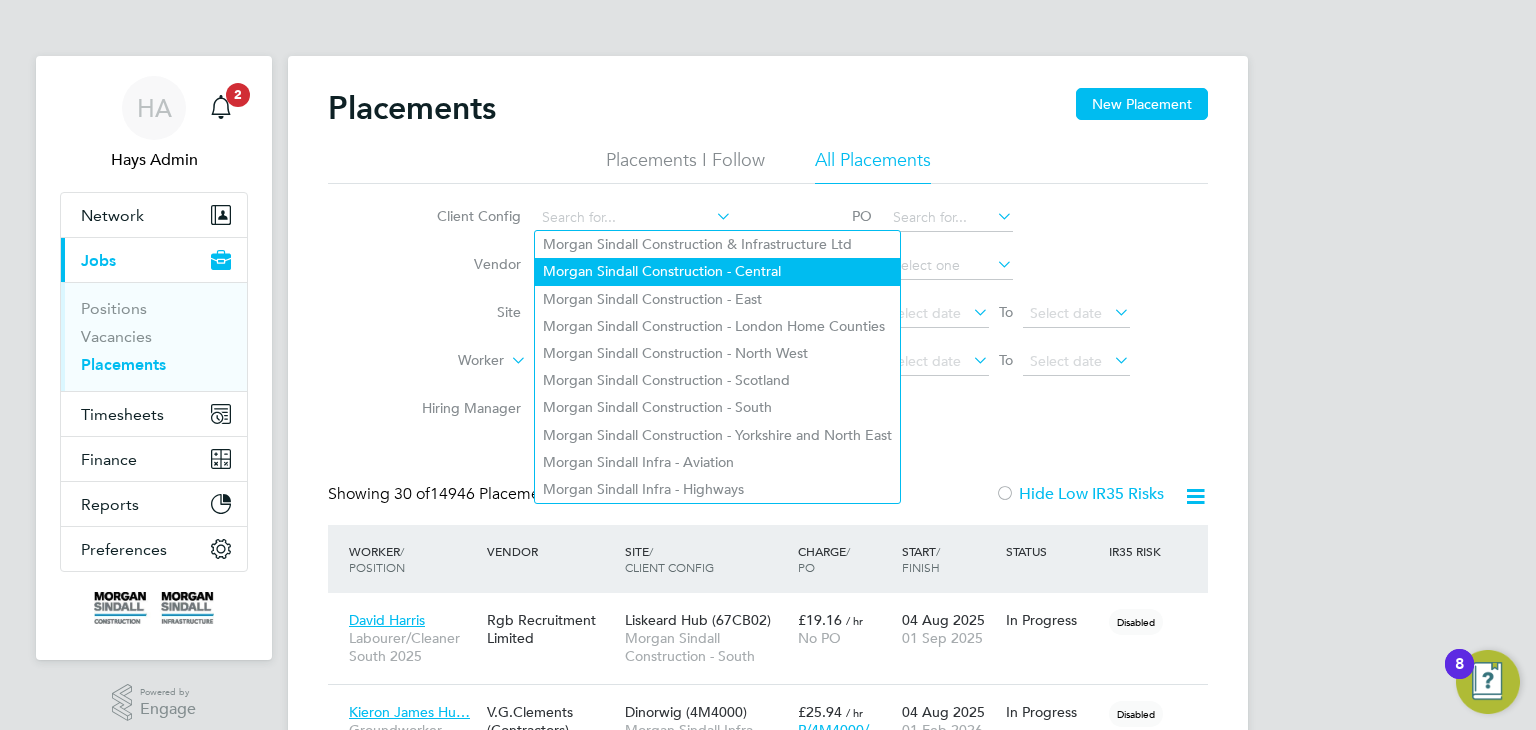 click on "Morgan Sindall Construction - Central" 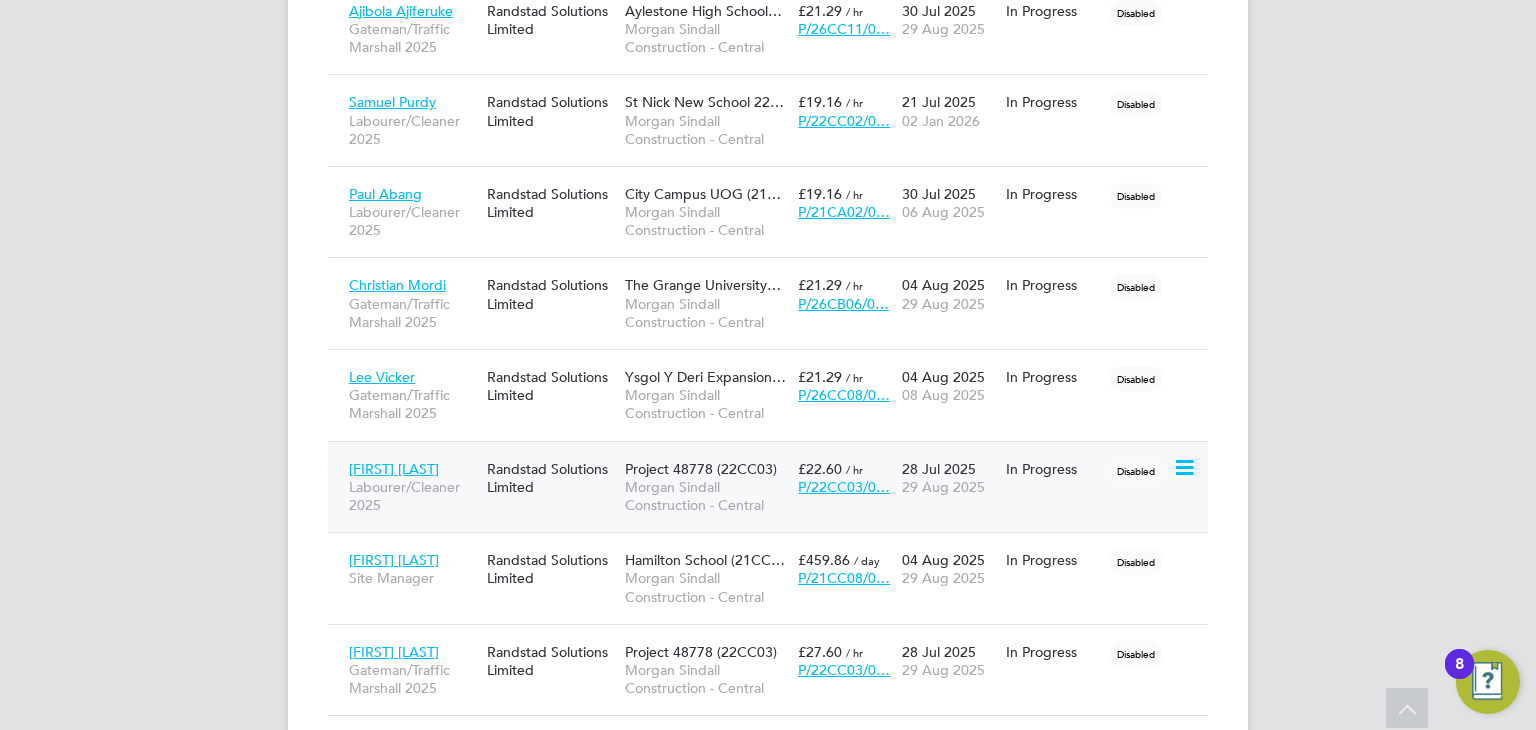 click on "Morgan Sindall Construction - Central" 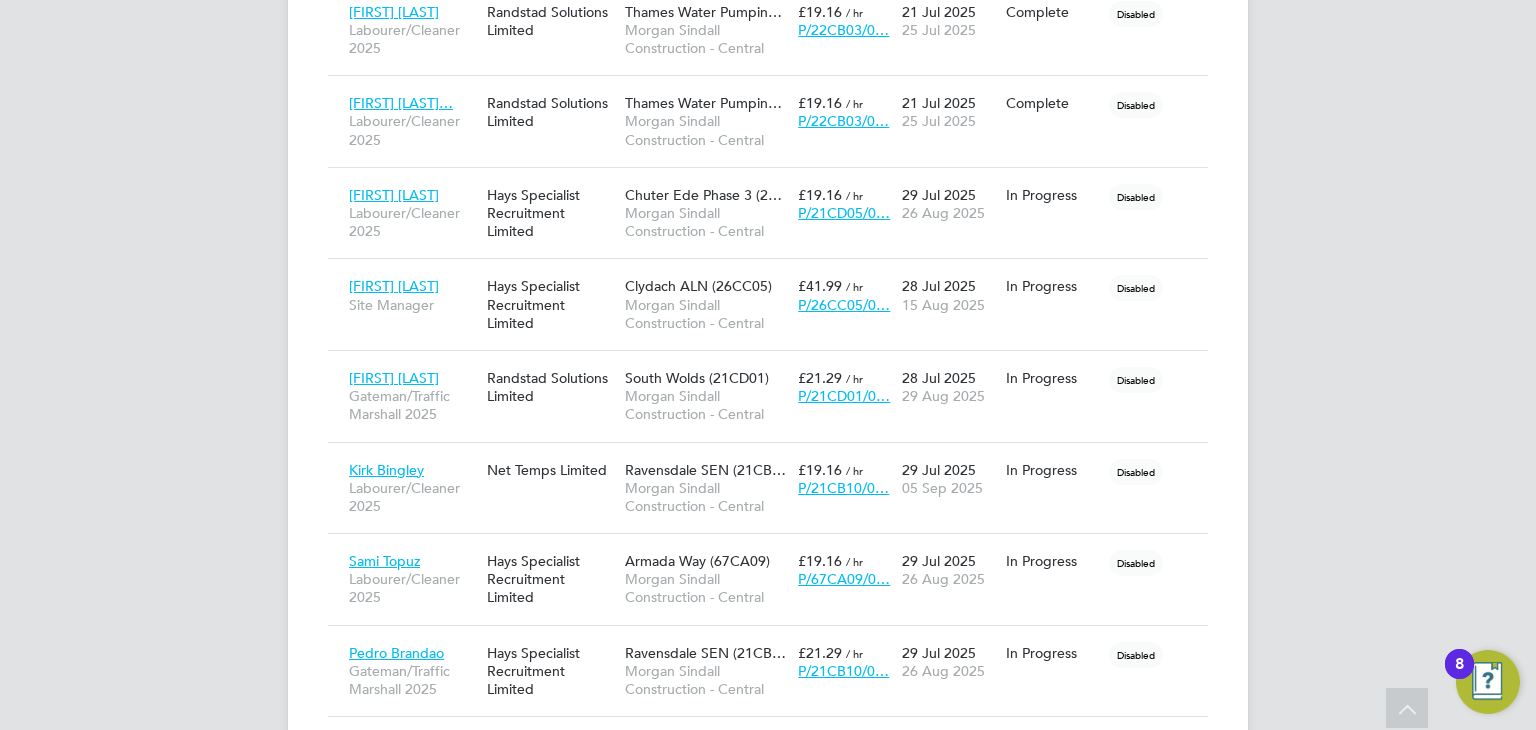 scroll, scrollTop: 880, scrollLeft: 0, axis: vertical 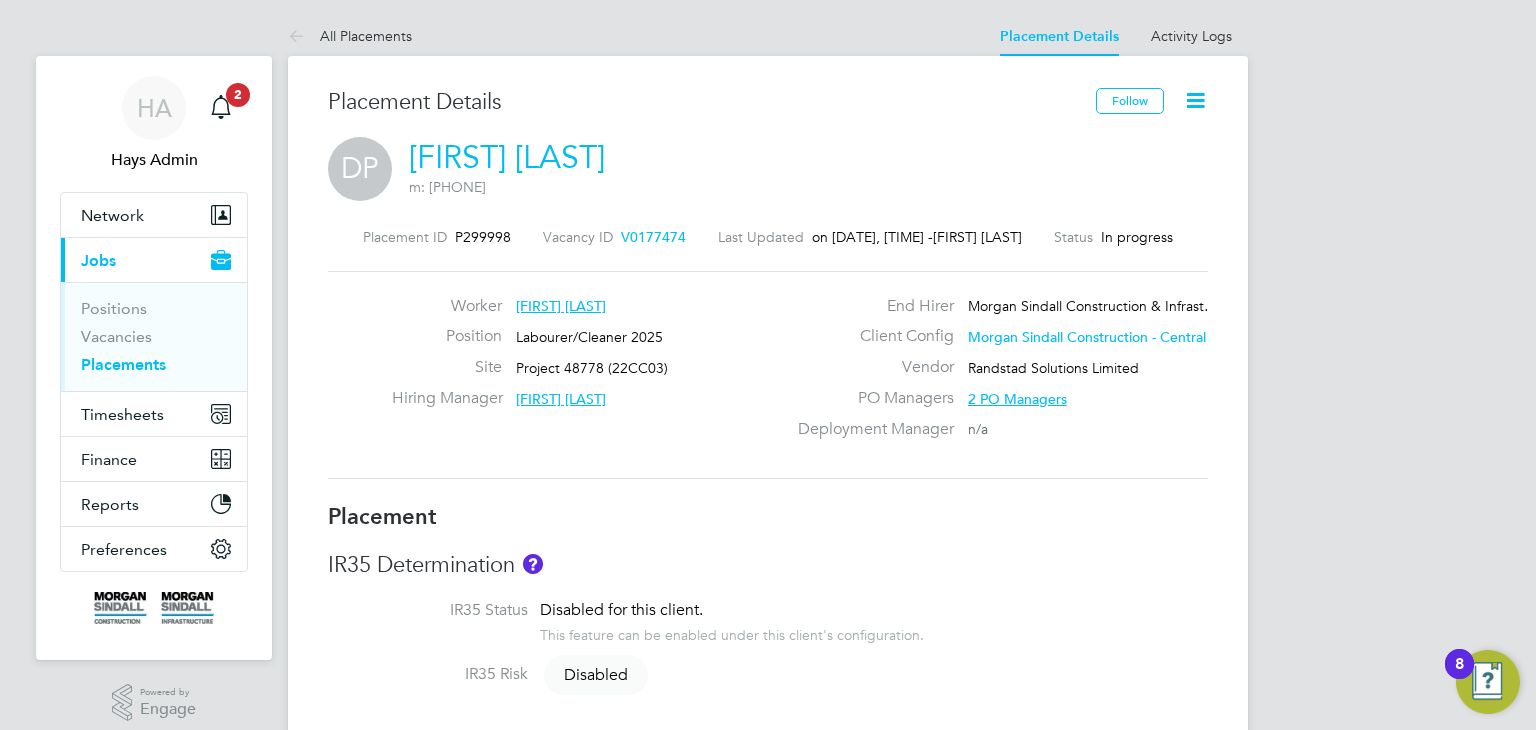 click on "Placements" at bounding box center [123, 364] 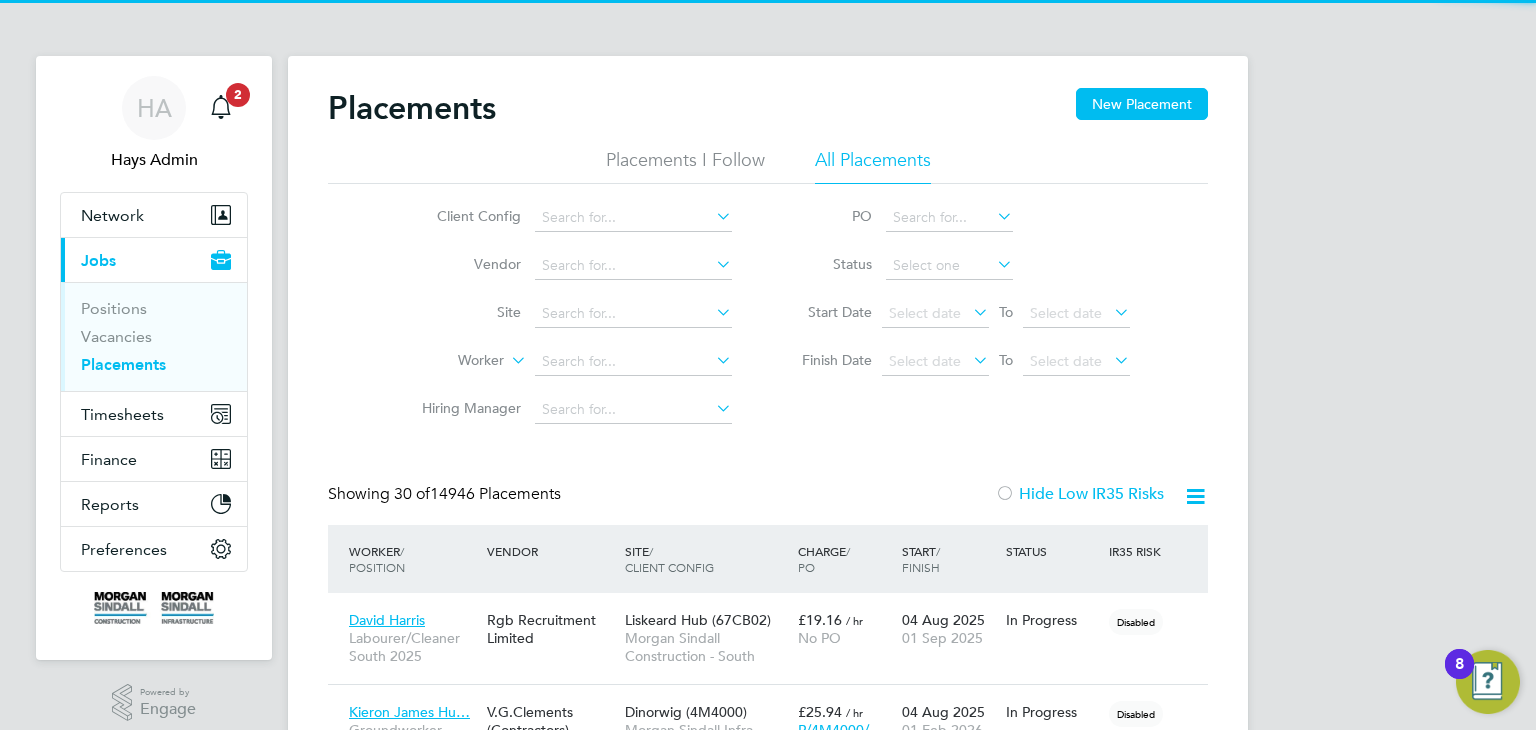 scroll, scrollTop: 10, scrollLeft: 9, axis: both 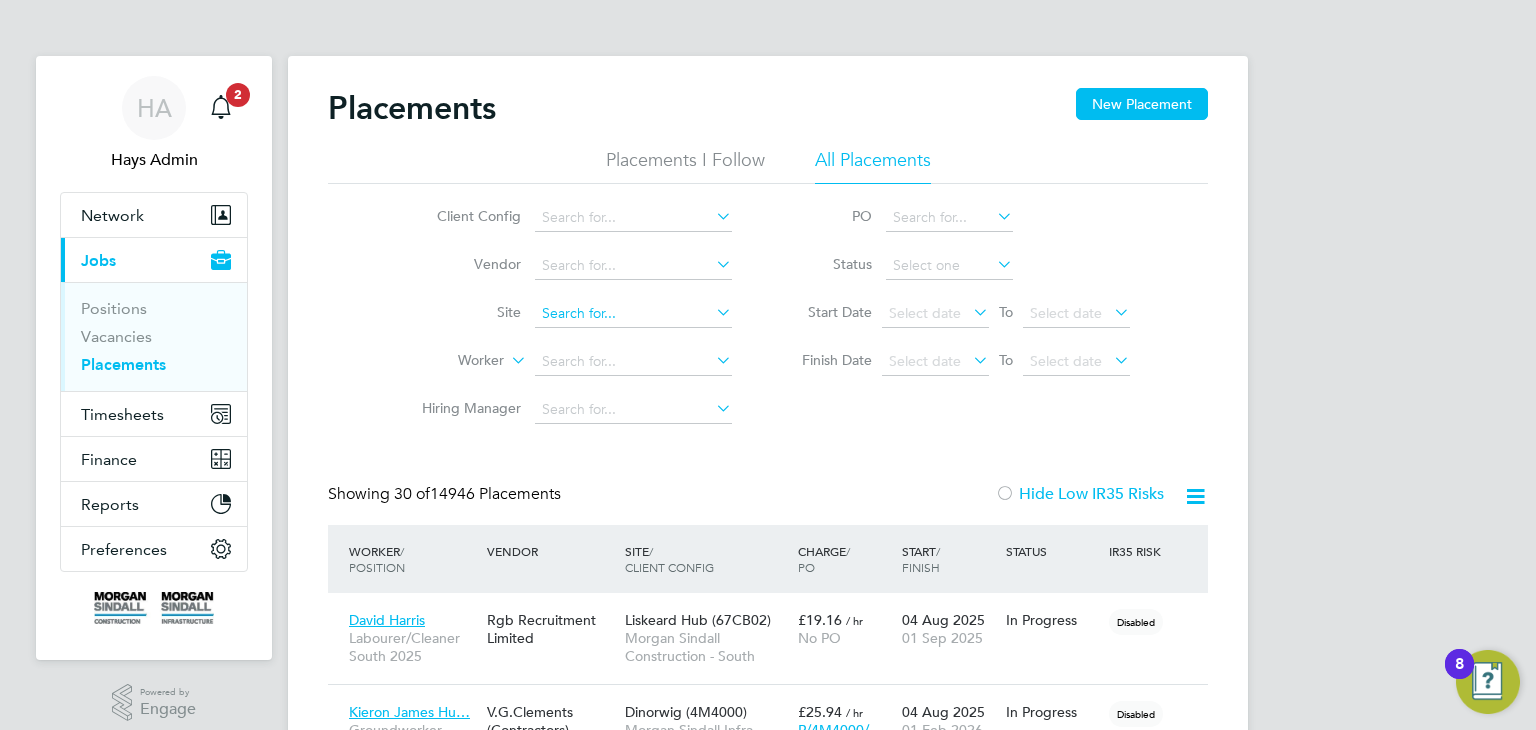 click 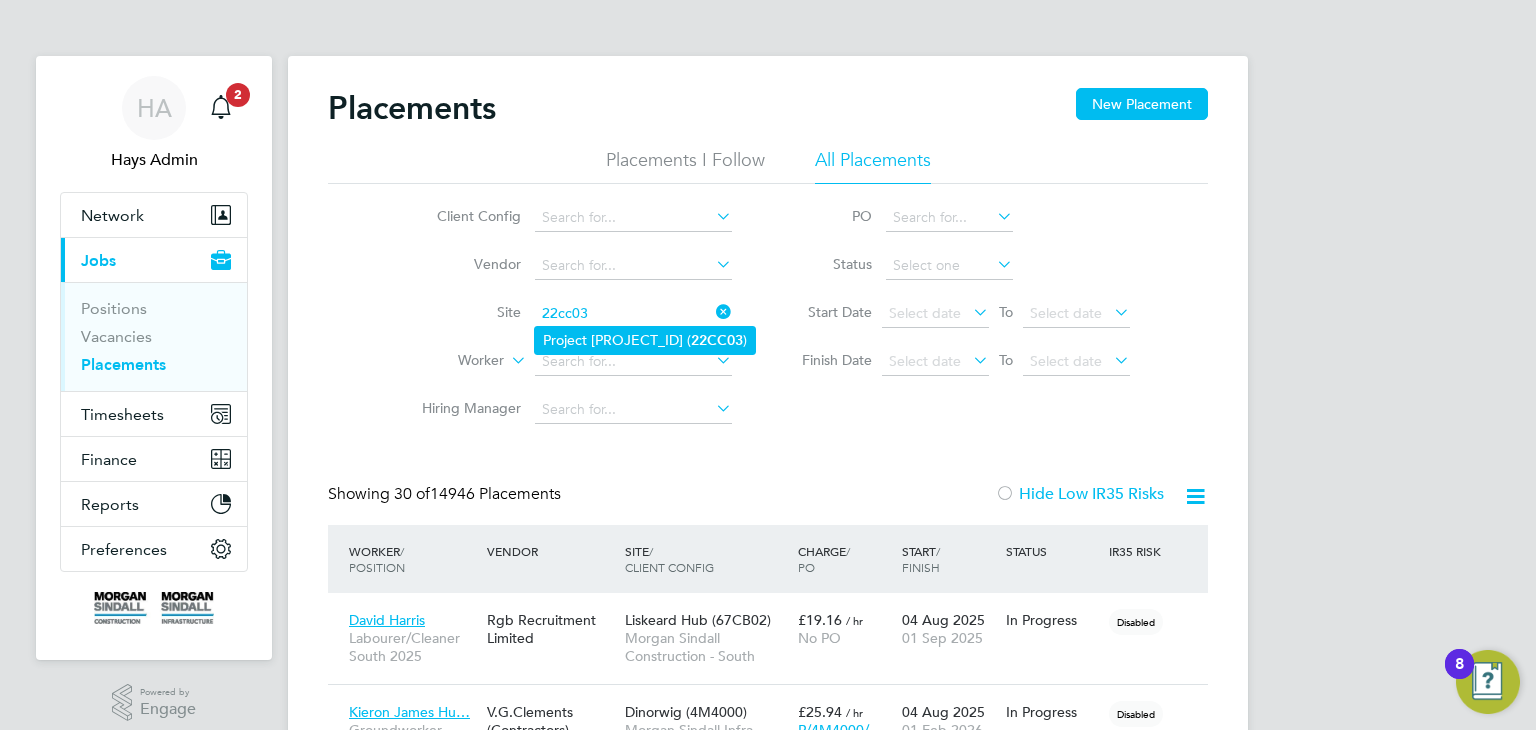 click on "Project 48778 ( 22CC03 )" 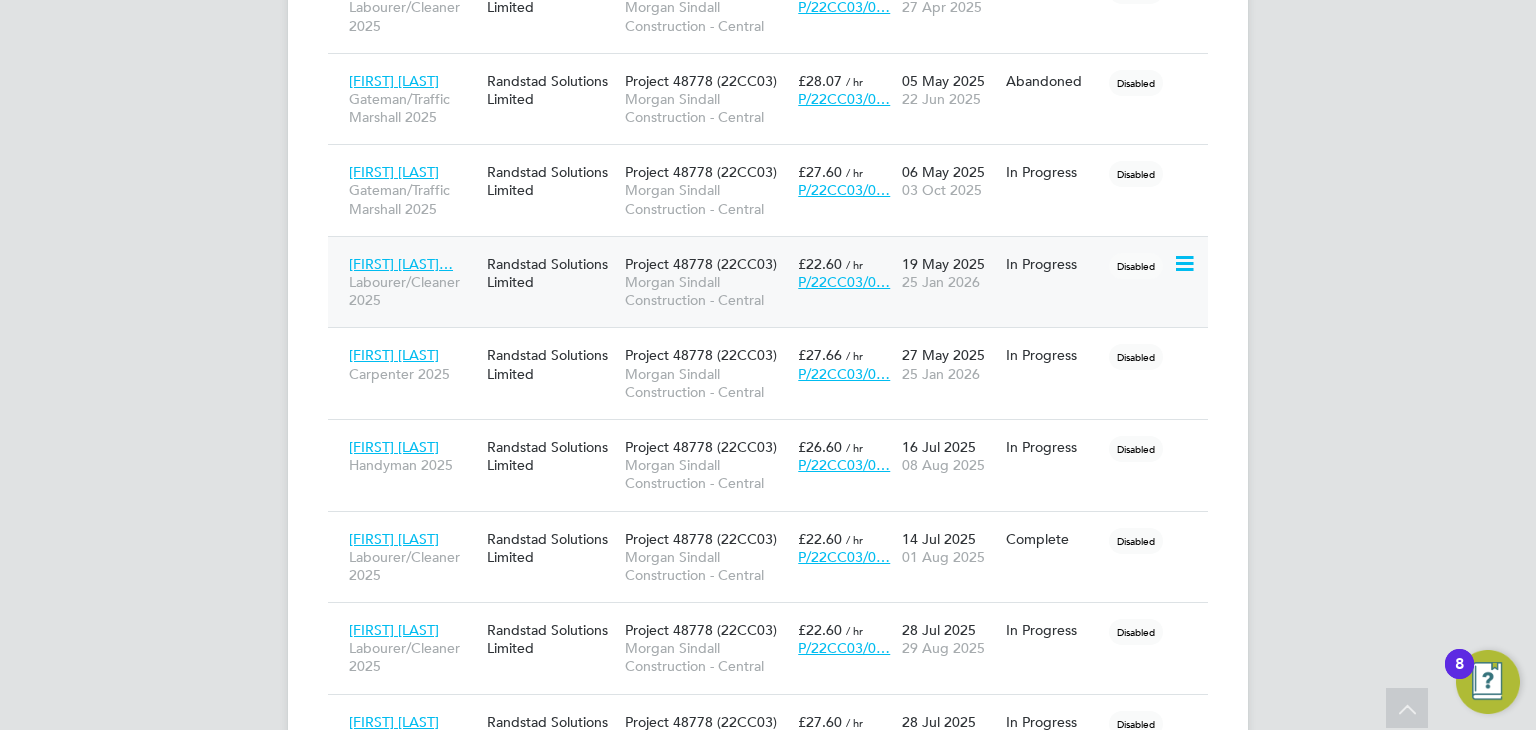click on "Olumide Princewi…" 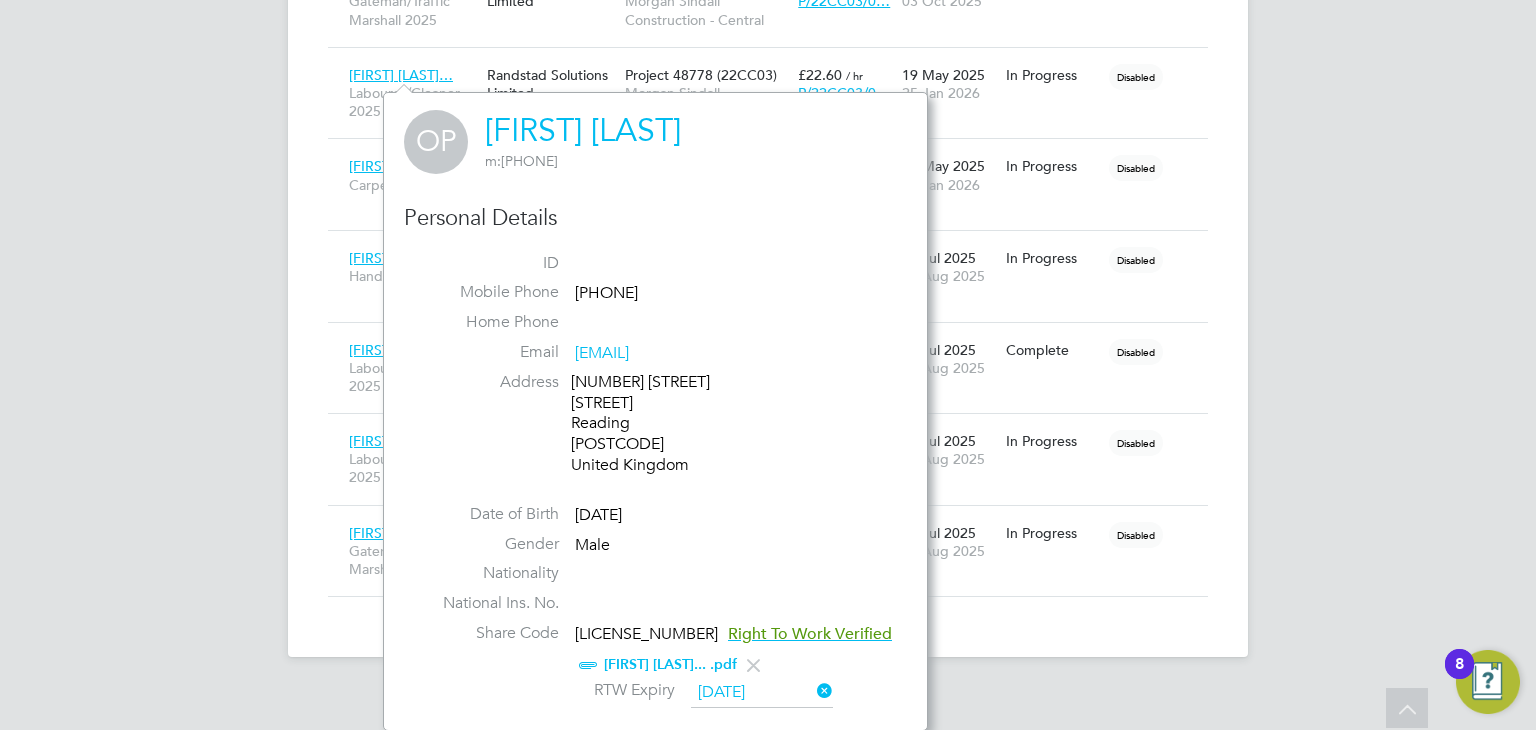click on "WE56LDH43KC" 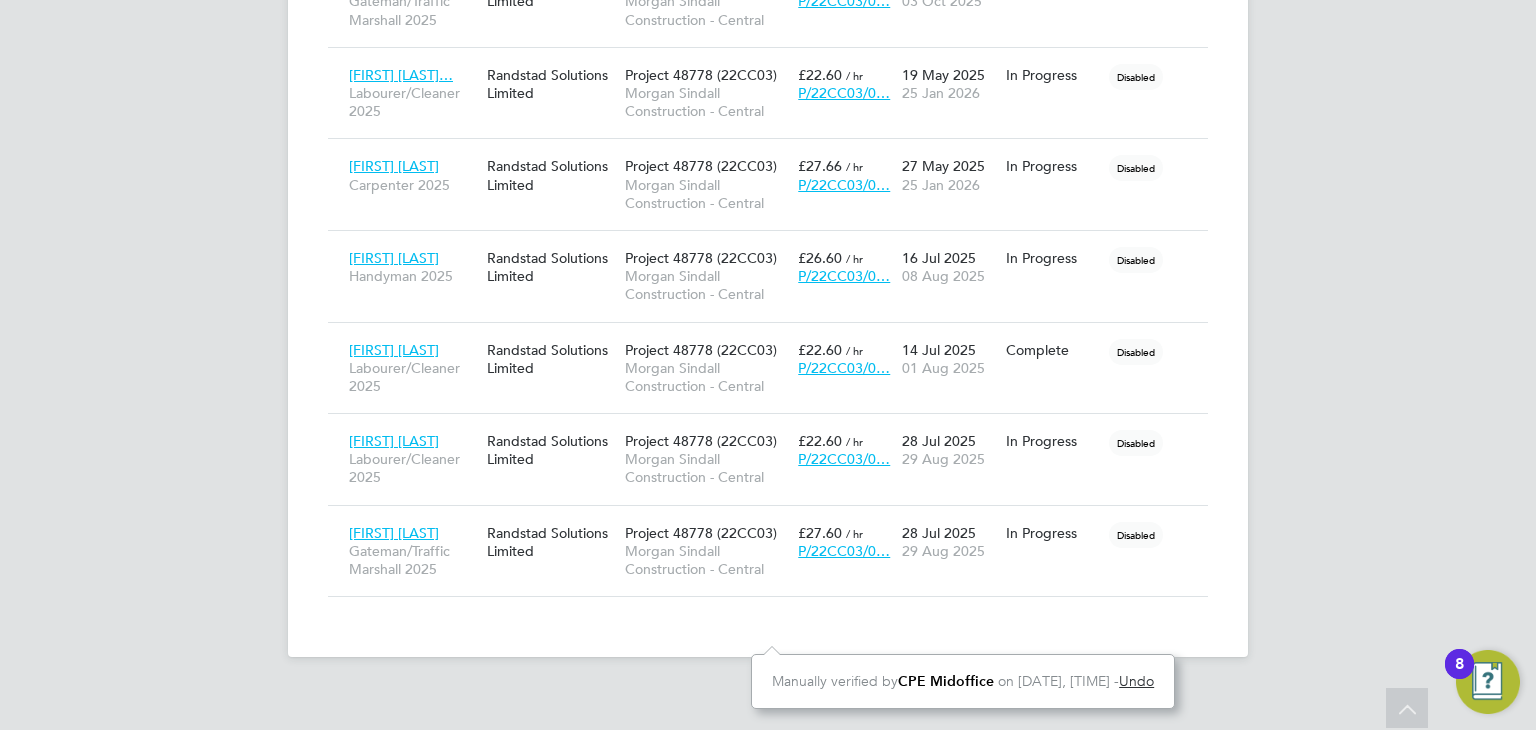 scroll, scrollTop: 10, scrollLeft: 11, axis: both 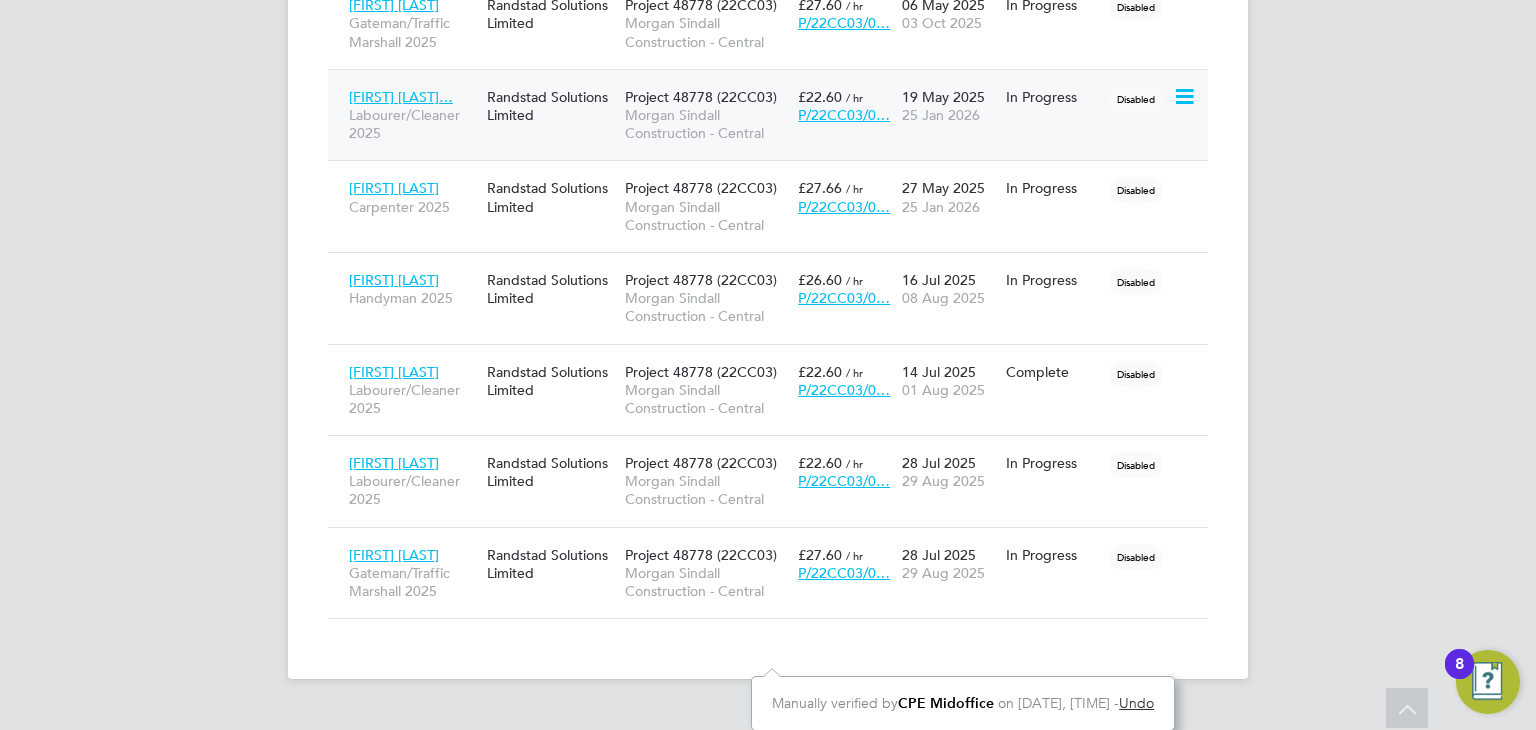 click on "Olumide Princewi…" 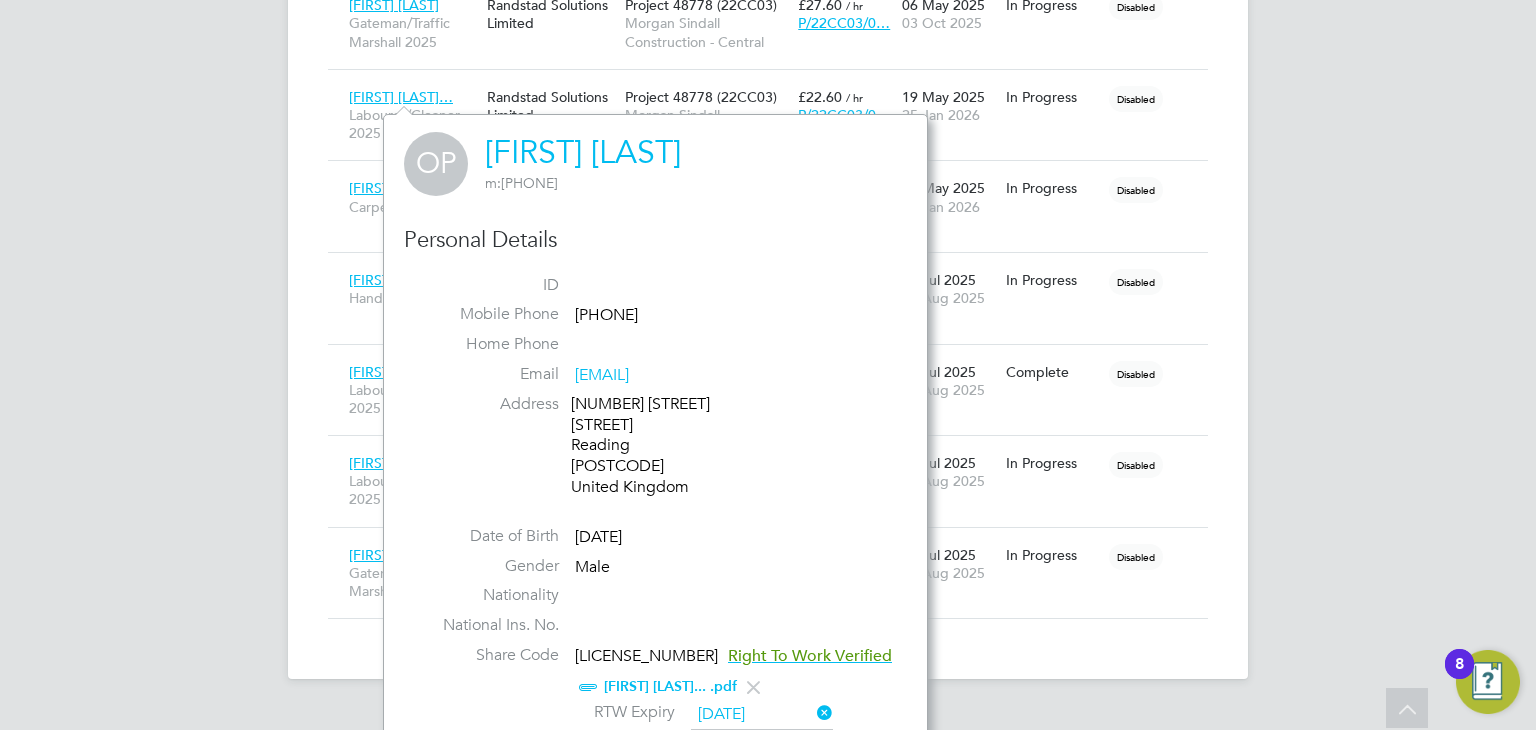 click on "HA   Hays Admin   Notifications
2   Applications:   Network
Team Members   Businesses   Sites   Workers   Contacts   Current page:   Jobs
Positions   Vacancies   Placements   Timesheets
Timesheets   Expenses   Finance
Invoices & Credit Notes   Statements   Payments   Contract POs   Reports
Report Downloads   Preferences
My Business   Branding   VMS Configurations   Notifications   Activity Logs
.st0{fill:#C0C1C2;}
Powered by Engage Placements New Placement Placements I Follow All Placements Client Config   Vendor     Site   Project 48778 (22CC03)   Worker     Hiring Manager   PO   Status   Start Date
Select date
To
Select date
Finish Date
Select date
To
Select date
Showing   11 of  Worker" at bounding box center (768, -135) 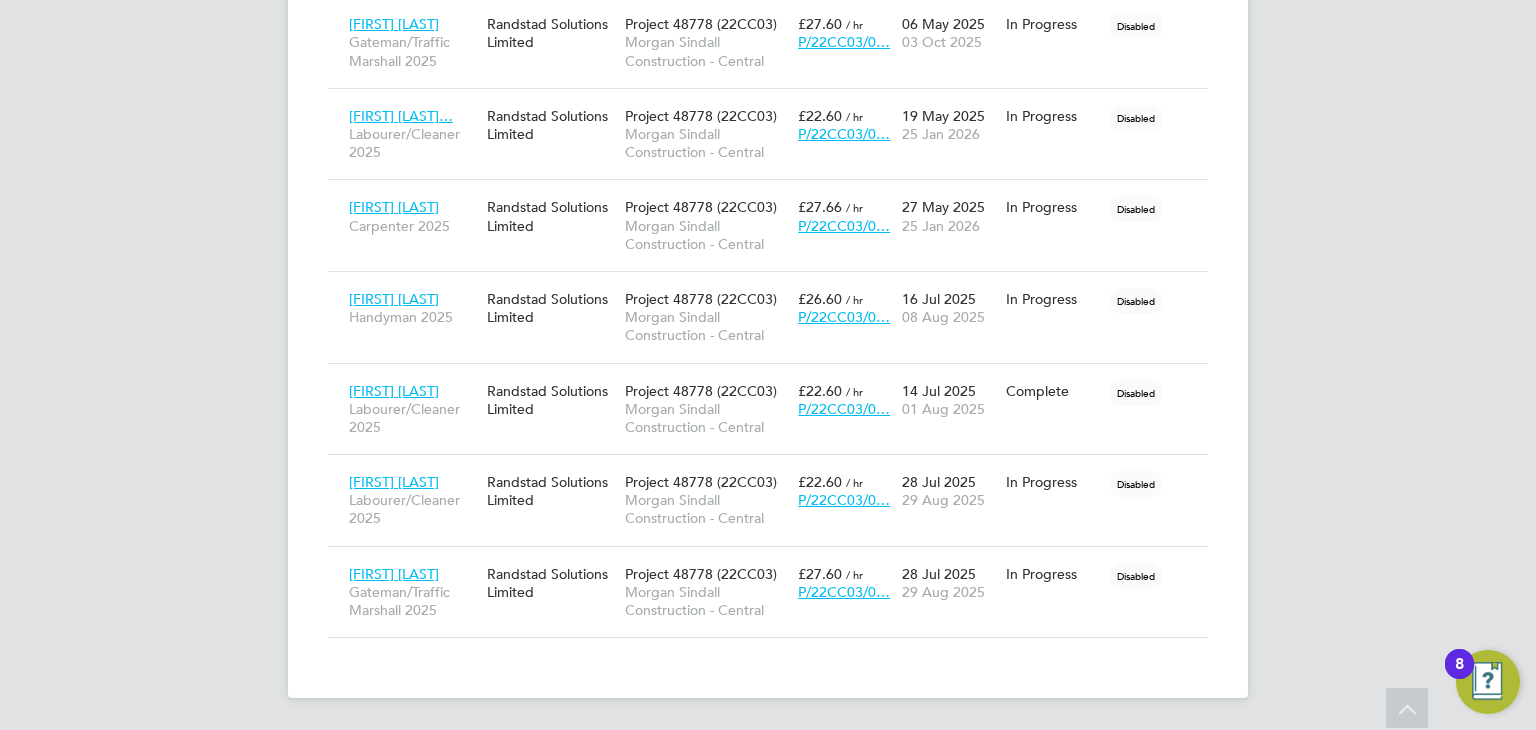 scroll, scrollTop: 960, scrollLeft: 0, axis: vertical 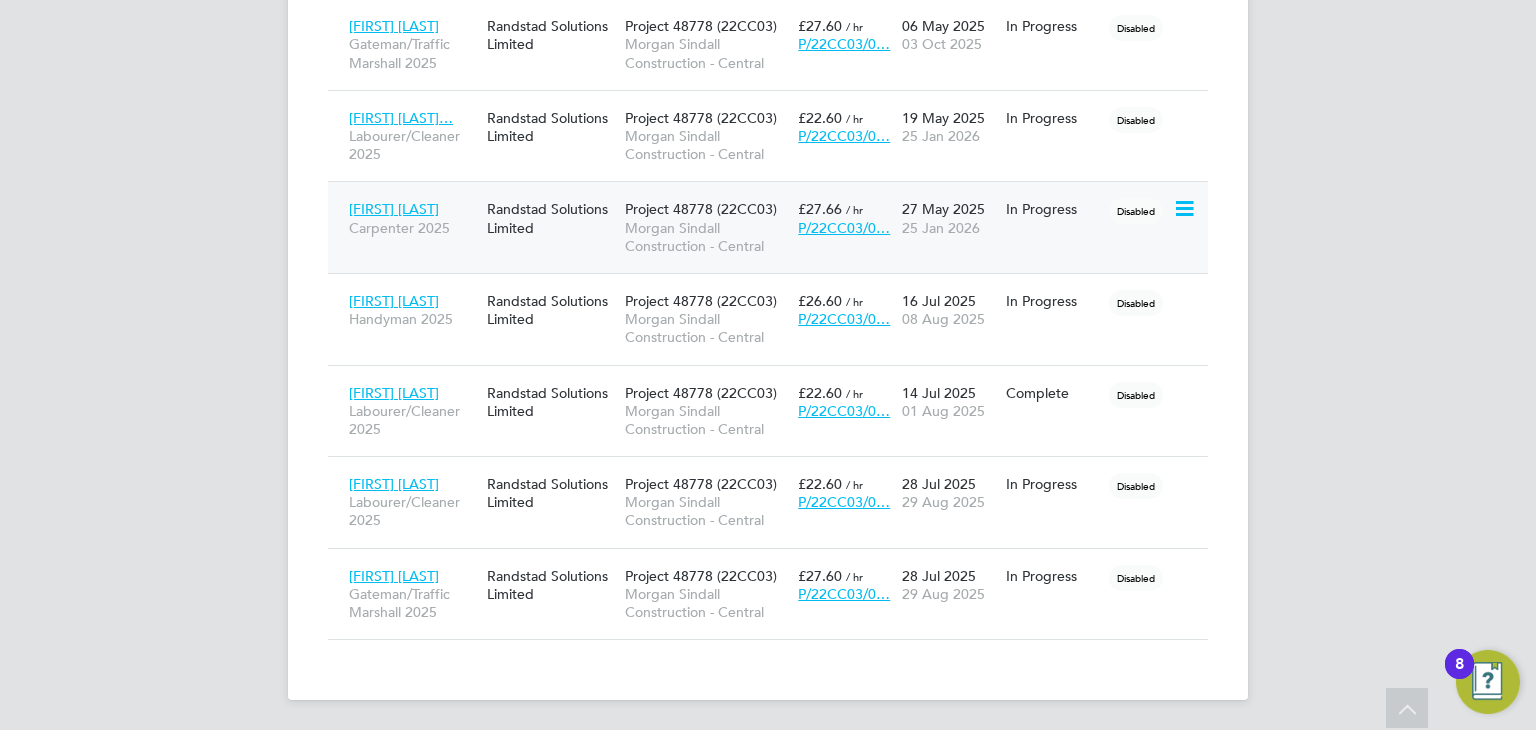 click on "[FIRST] [LAST]" 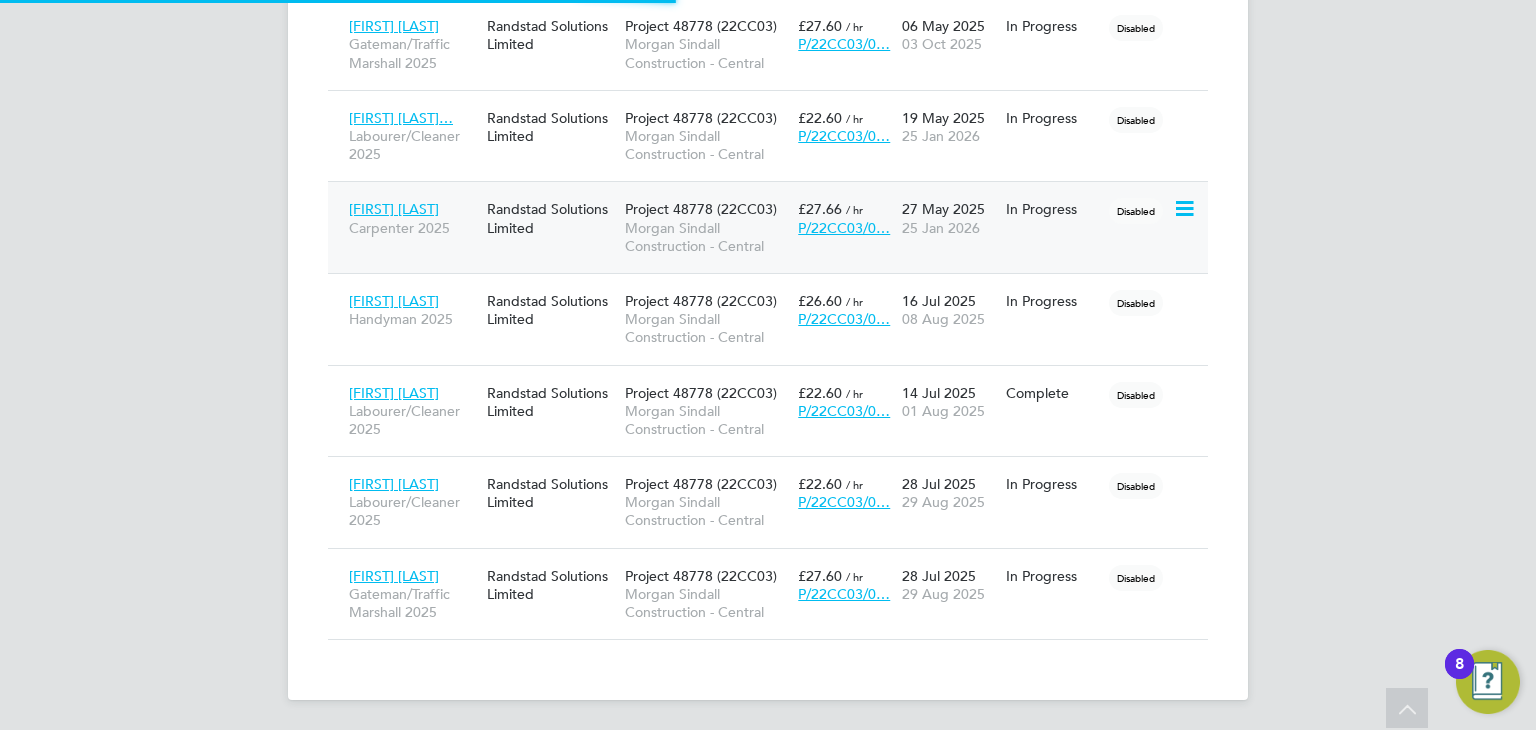 scroll, scrollTop: 10, scrollLeft: 9, axis: both 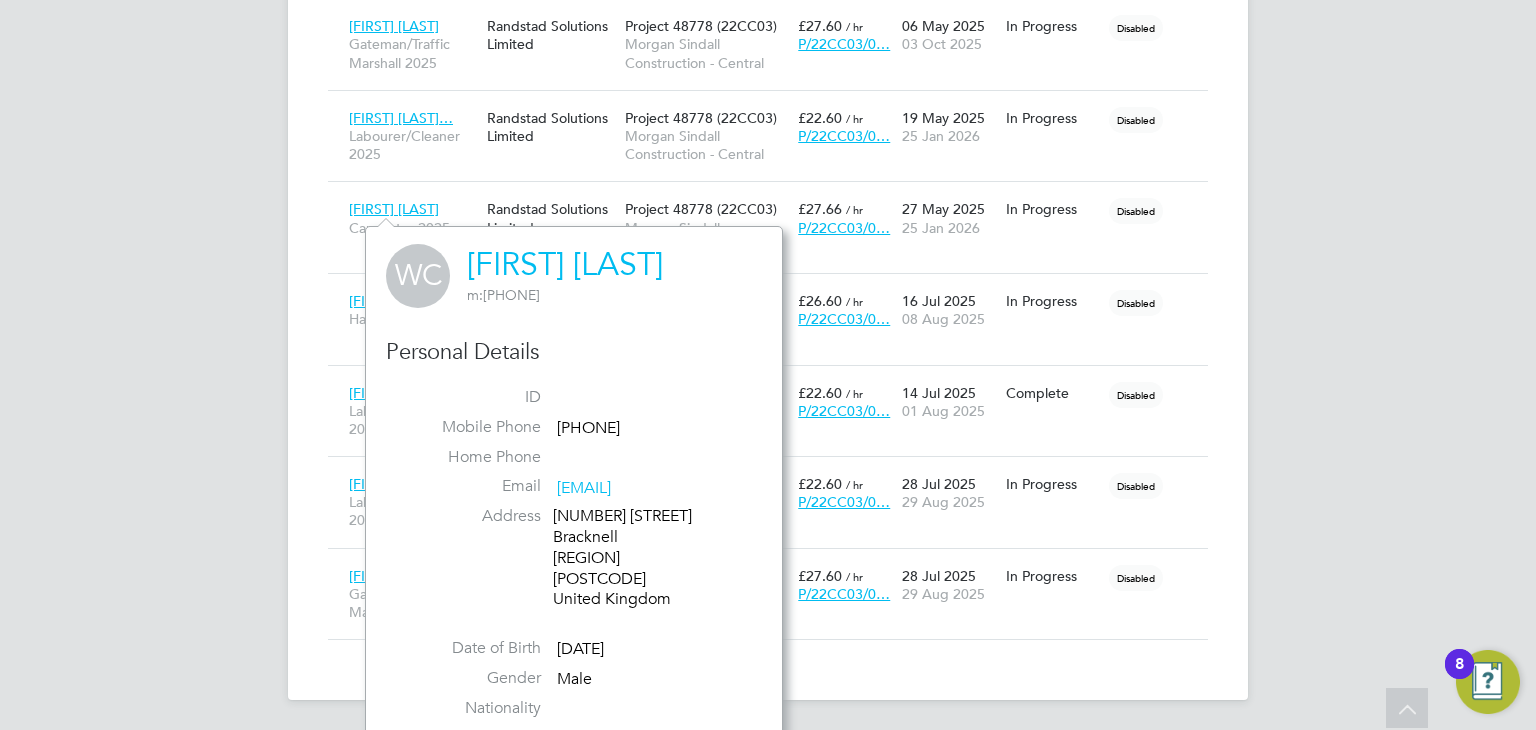 click on "HA   Hays Admin   Notifications
2   Applications:   Network
Team Members   Businesses   Sites   Workers   Contacts   Current page:   Jobs
Positions   Vacancies   Placements   Timesheets
Timesheets   Expenses   Finance
Invoices & Credit Notes   Statements   Payments   Contract POs   Reports
Report Downloads   Preferences
My Business   Branding   VMS Configurations   Notifications   Activity Logs
.st0{fill:#C0C1C2;}
Powered by Engage Placements New Placement Placements I Follow All Placements Client Config   Vendor     Site   Project 48778 (22CC03)   Worker     Hiring Manager   PO   Status   Start Date
Select date
To
Select date
Finish Date
Select date
To
Select date
Showing   11 of  Worker" at bounding box center [768, -114] 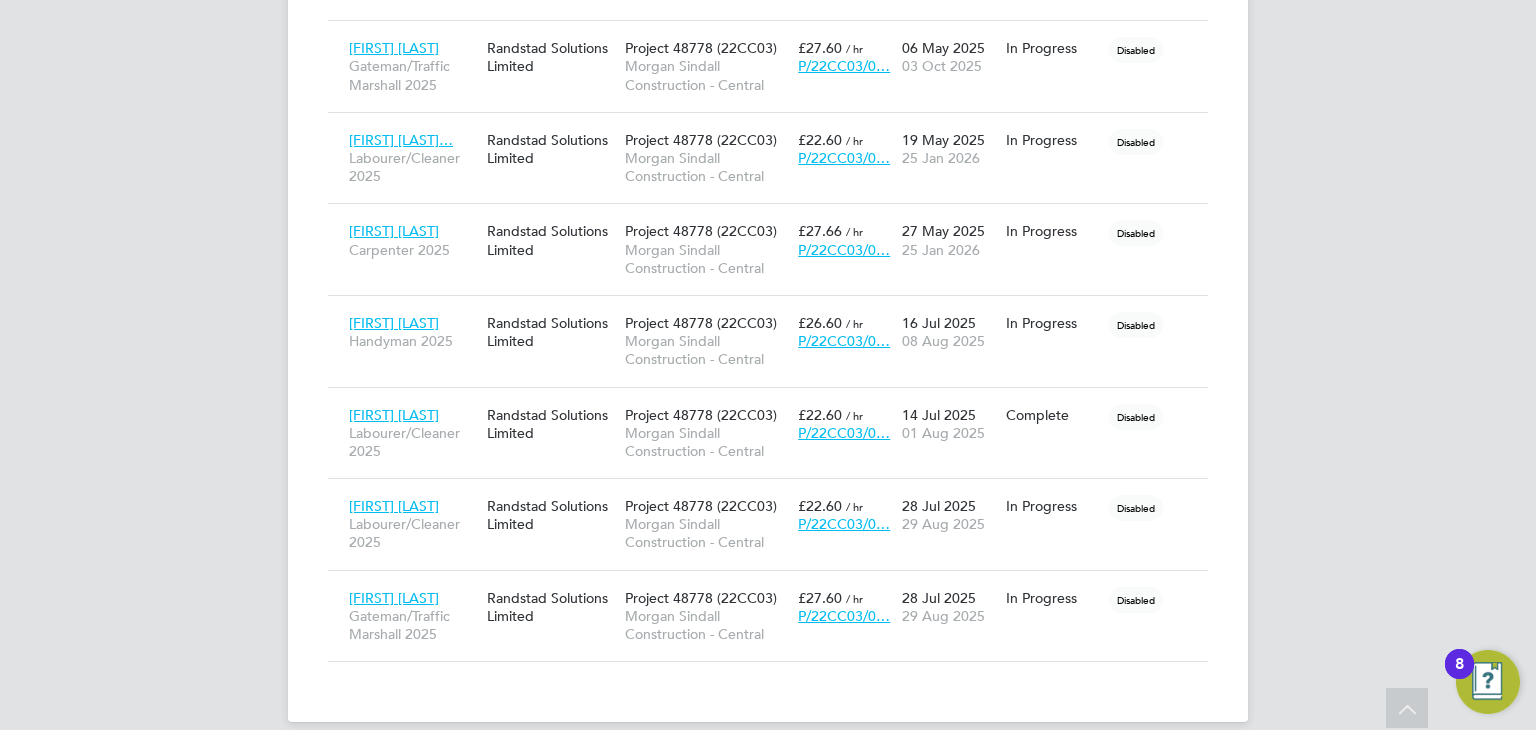 scroll, scrollTop: 930, scrollLeft: 0, axis: vertical 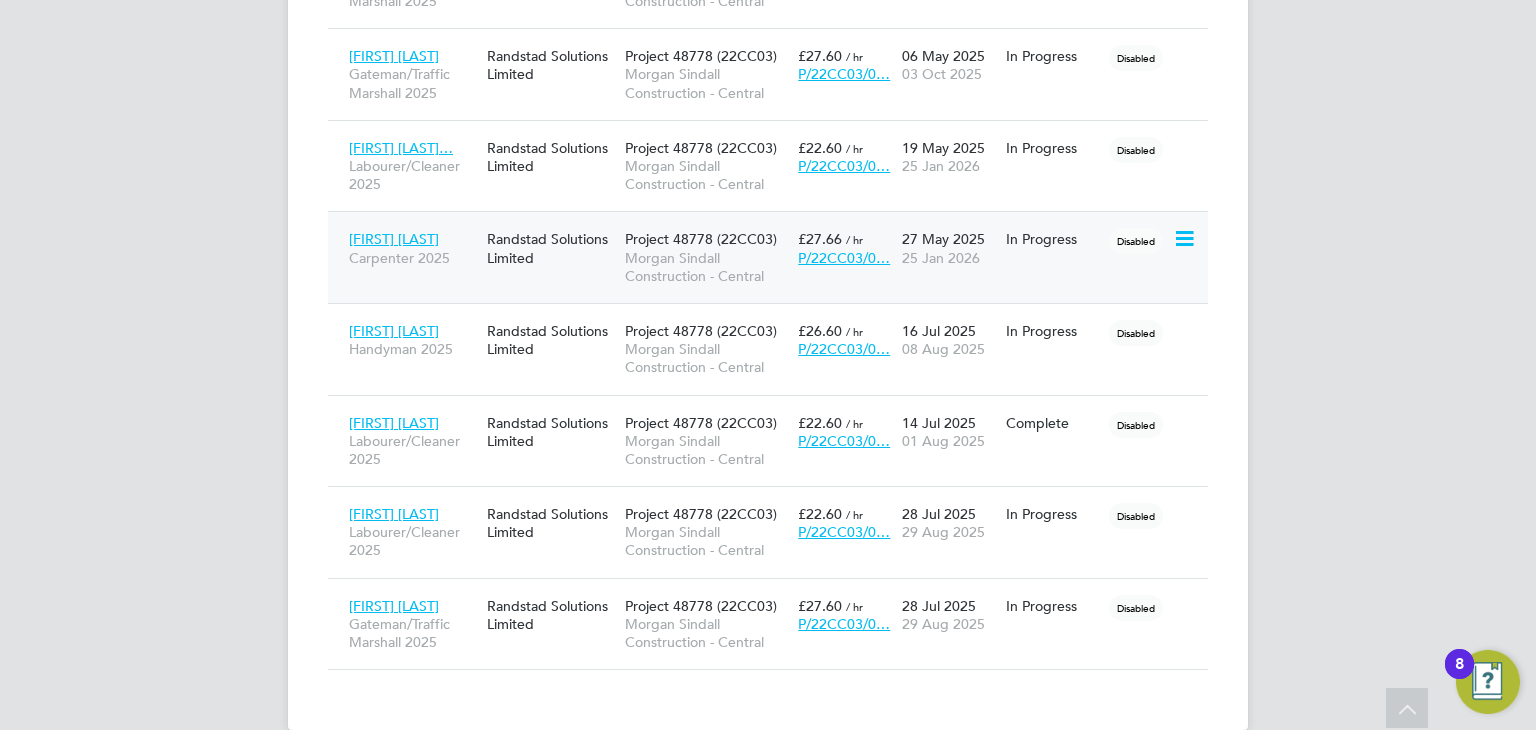 click on "[FIRST] [LAST]" 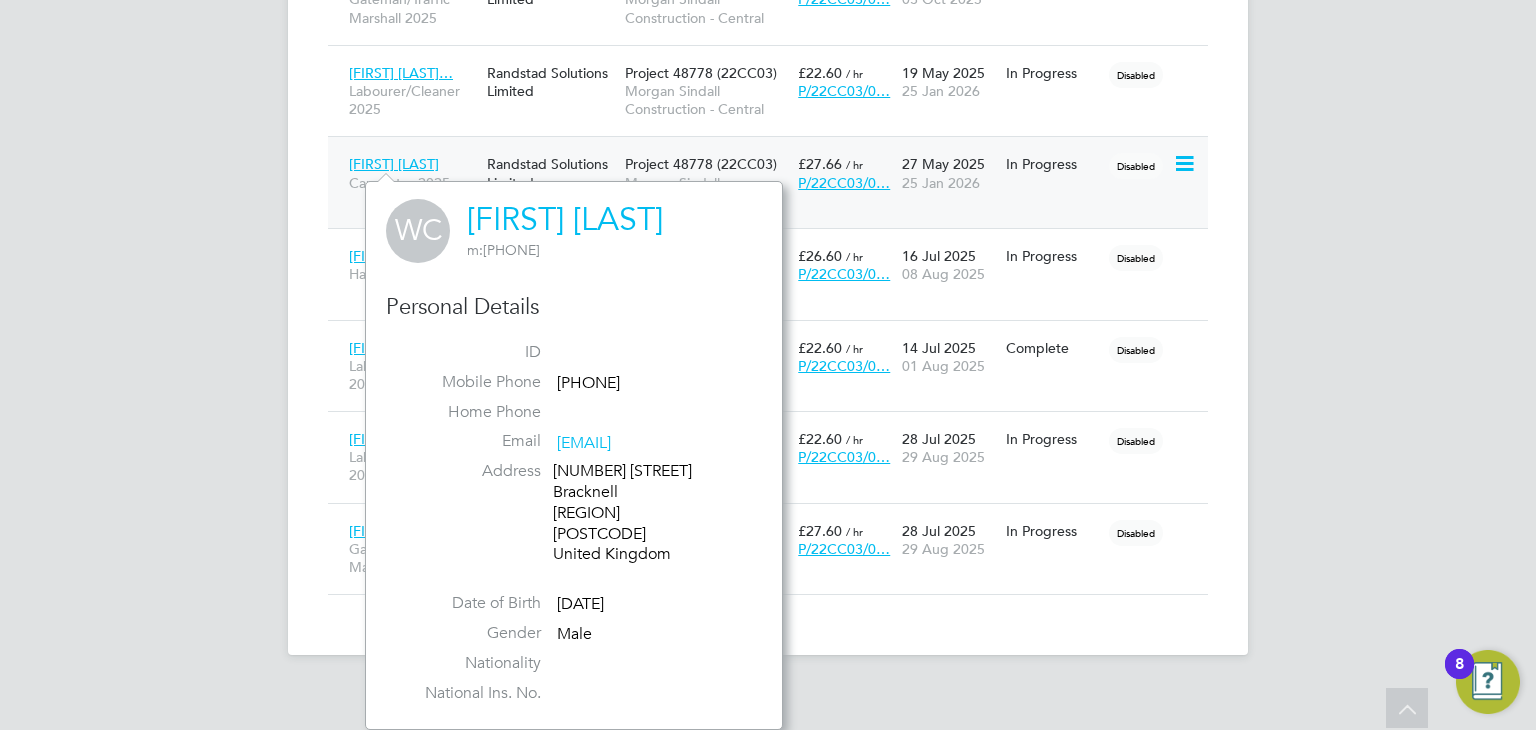 scroll, scrollTop: 1004, scrollLeft: 0, axis: vertical 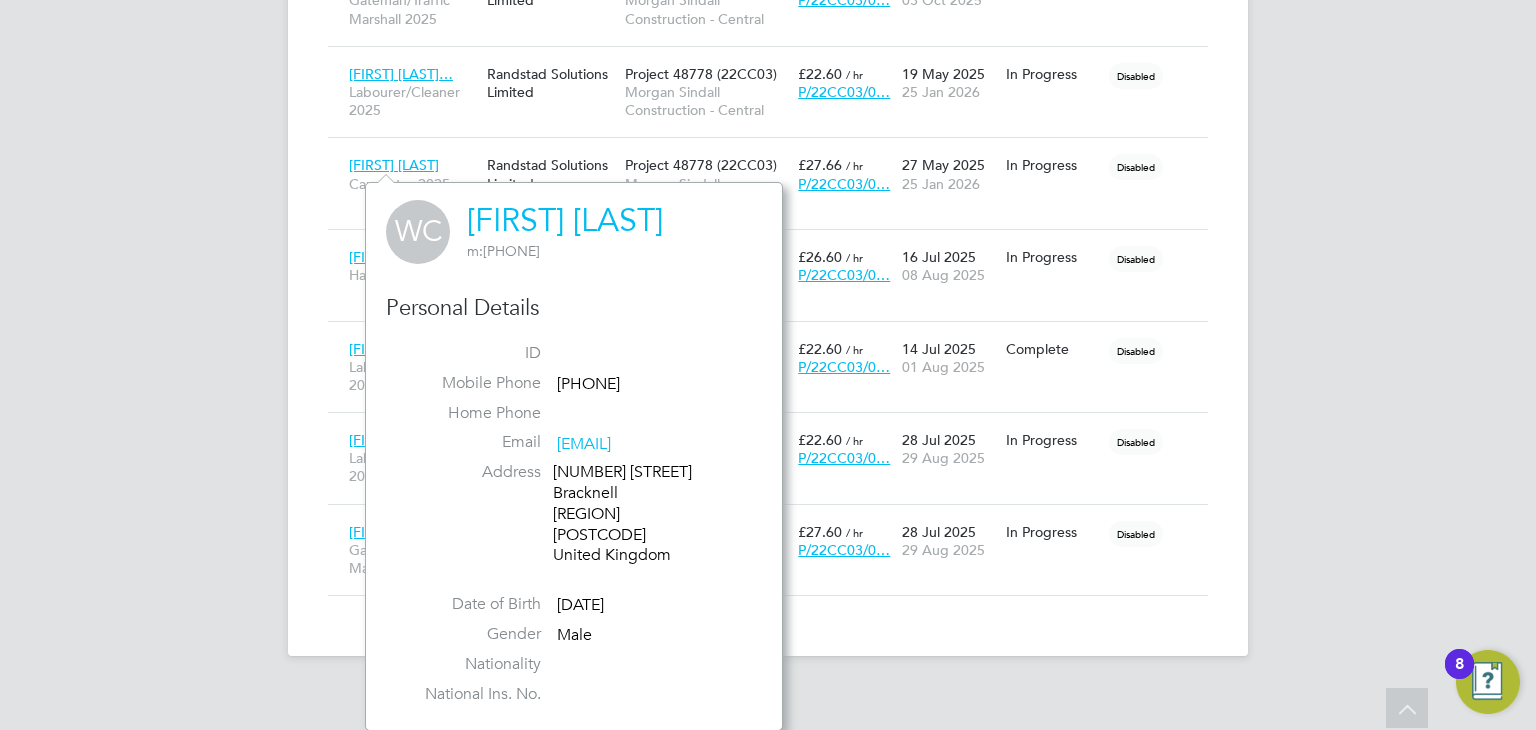 click on "HA   Hays Admin   Notifications
2   Applications:   Network
Team Members   Businesses   Sites   Workers   Contacts   Current page:   Jobs
Positions   Vacancies   Placements   Timesheets
Timesheets   Expenses   Finance
Invoices & Credit Notes   Statements   Payments   Contract POs   Reports
Report Downloads   Preferences
My Business   Branding   VMS Configurations   Notifications   Activity Logs
.st0{fill:#C0C1C2;}
Powered by Engage Placements New Placement Placements I Follow All Placements Client Config   Vendor     Site   Project 48778 (22CC03)   Worker     Hiring Manager   PO   Status   Start Date
Select date
To
Select date
Finish Date
Select date
To
Select date
Showing   11 of  Worker" at bounding box center [768, -158] 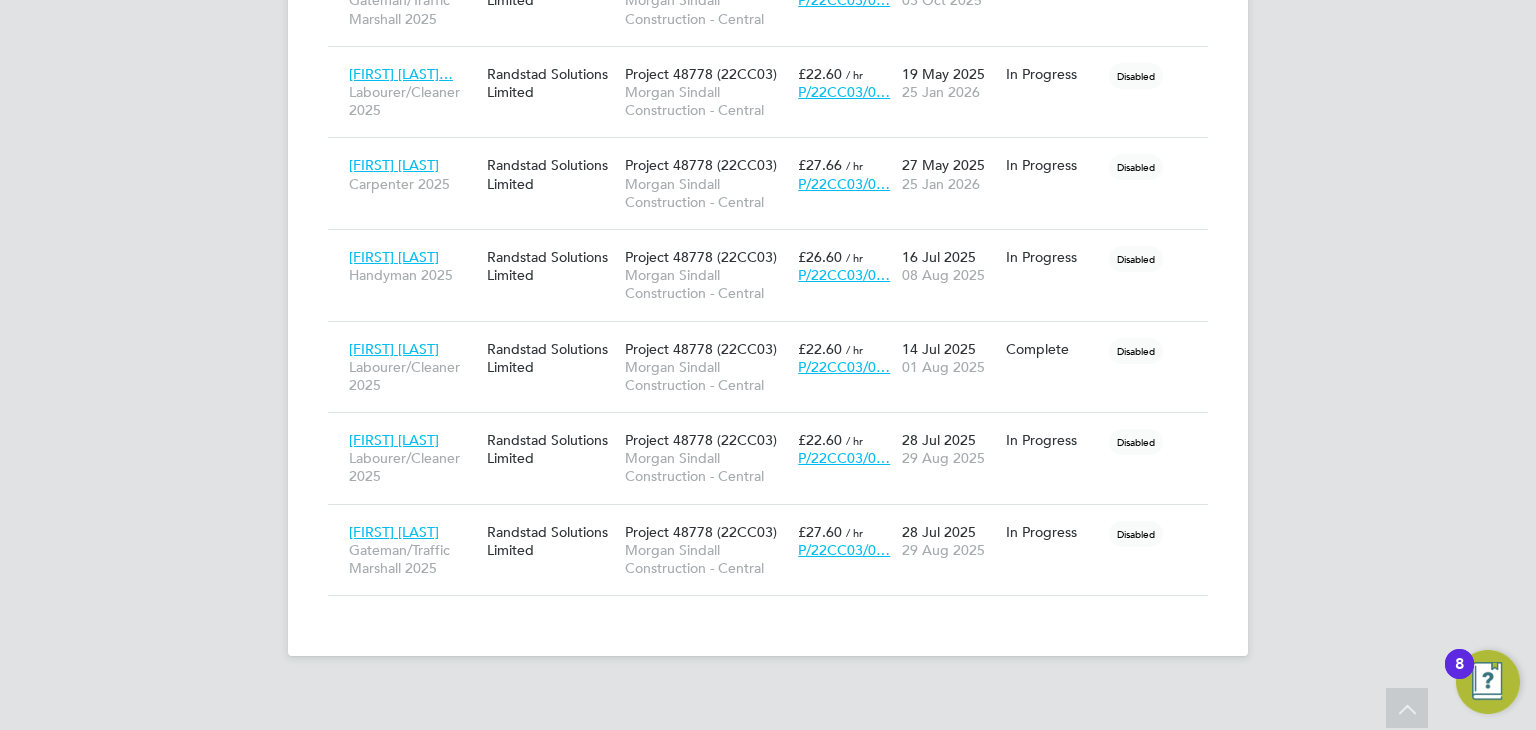 scroll, scrollTop: 960, scrollLeft: 0, axis: vertical 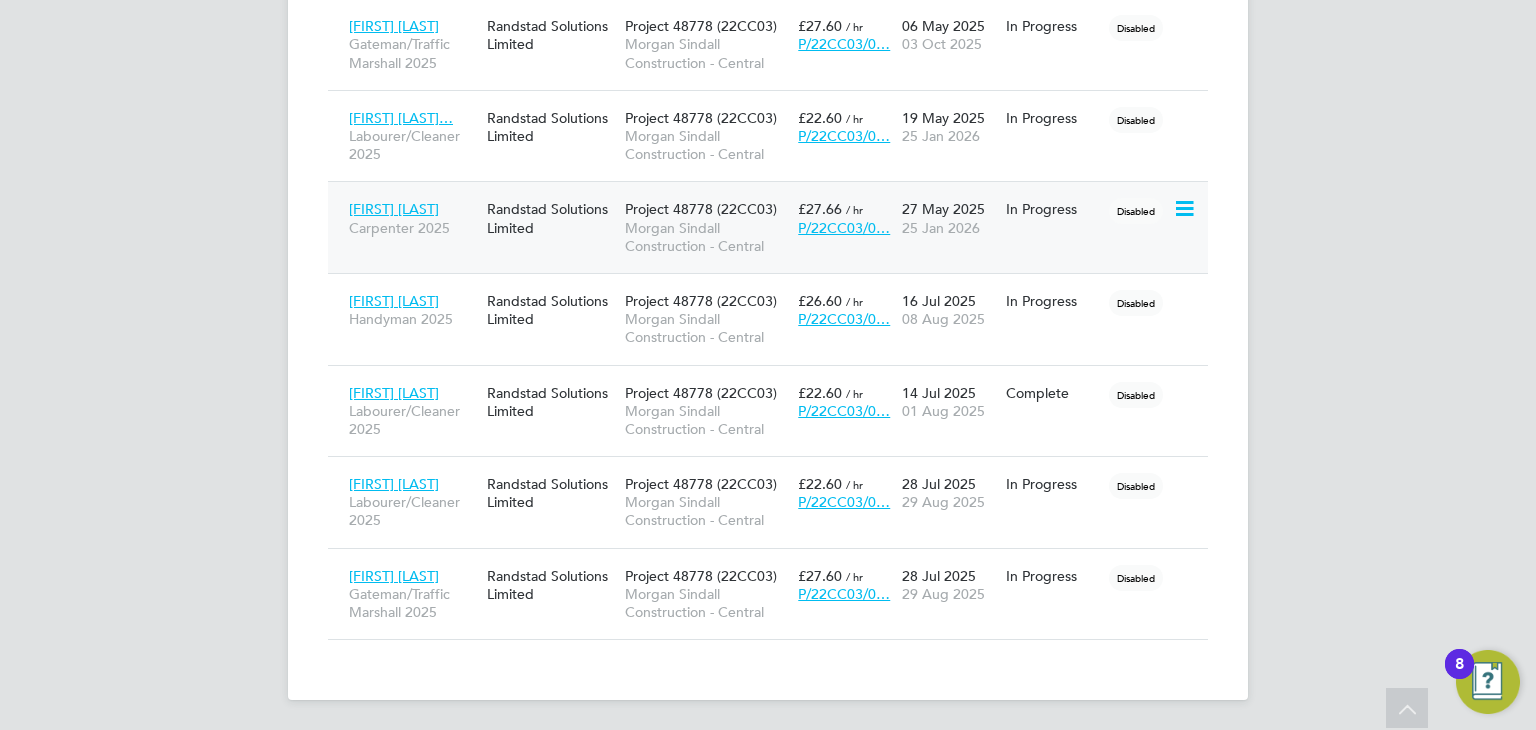 click on "Wayne Chubb Carpenter 2025" 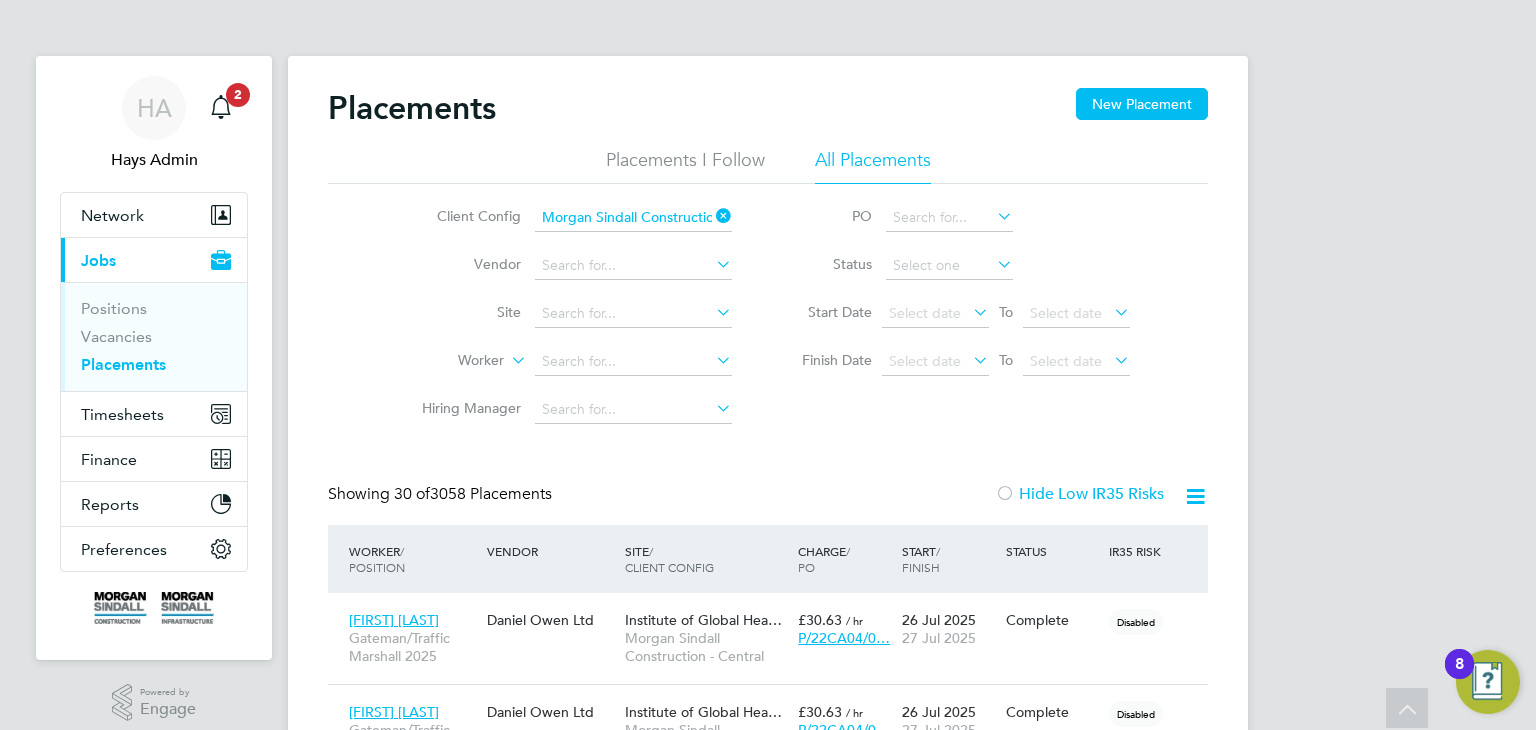 scroll, scrollTop: 1048, scrollLeft: 0, axis: vertical 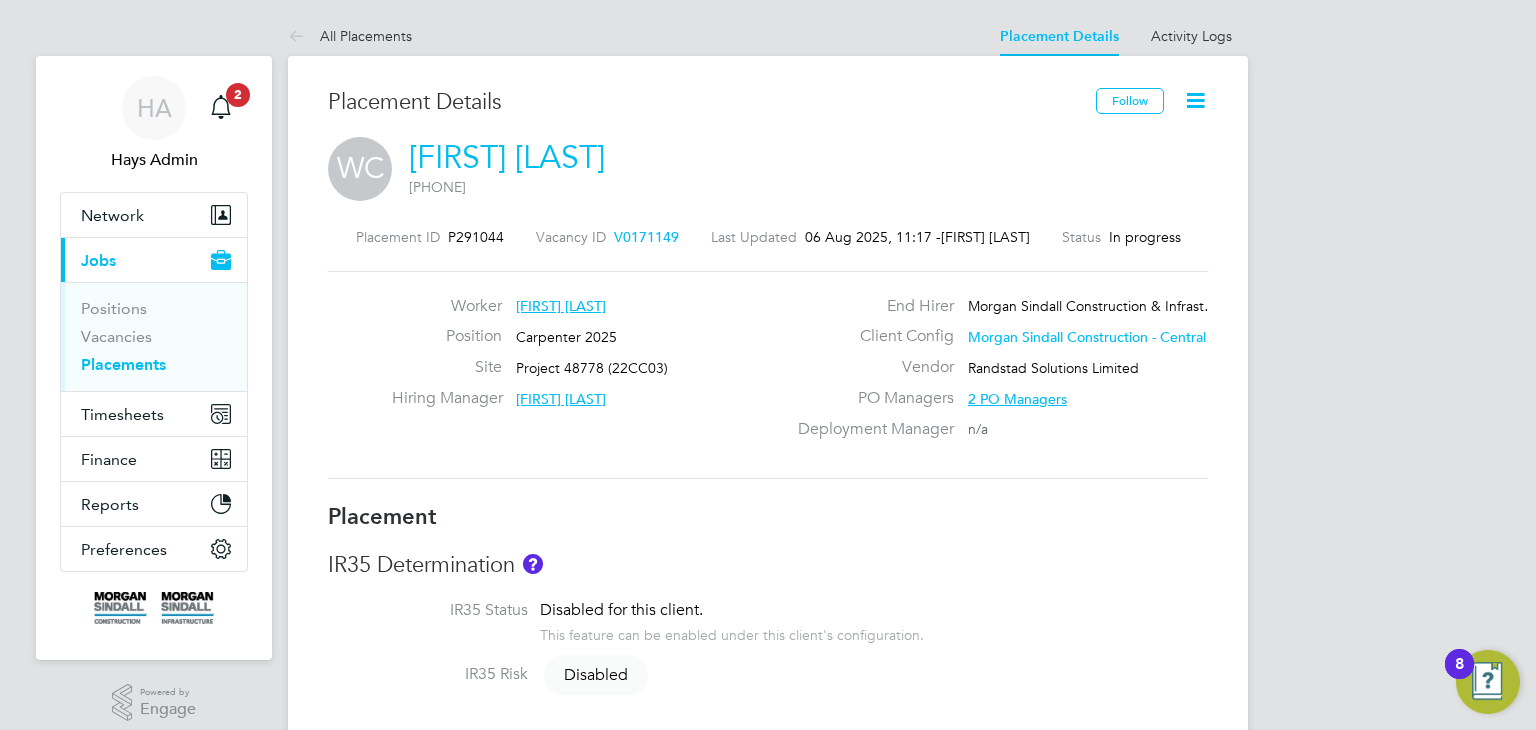 click on "[FIRST] [LAST]" 